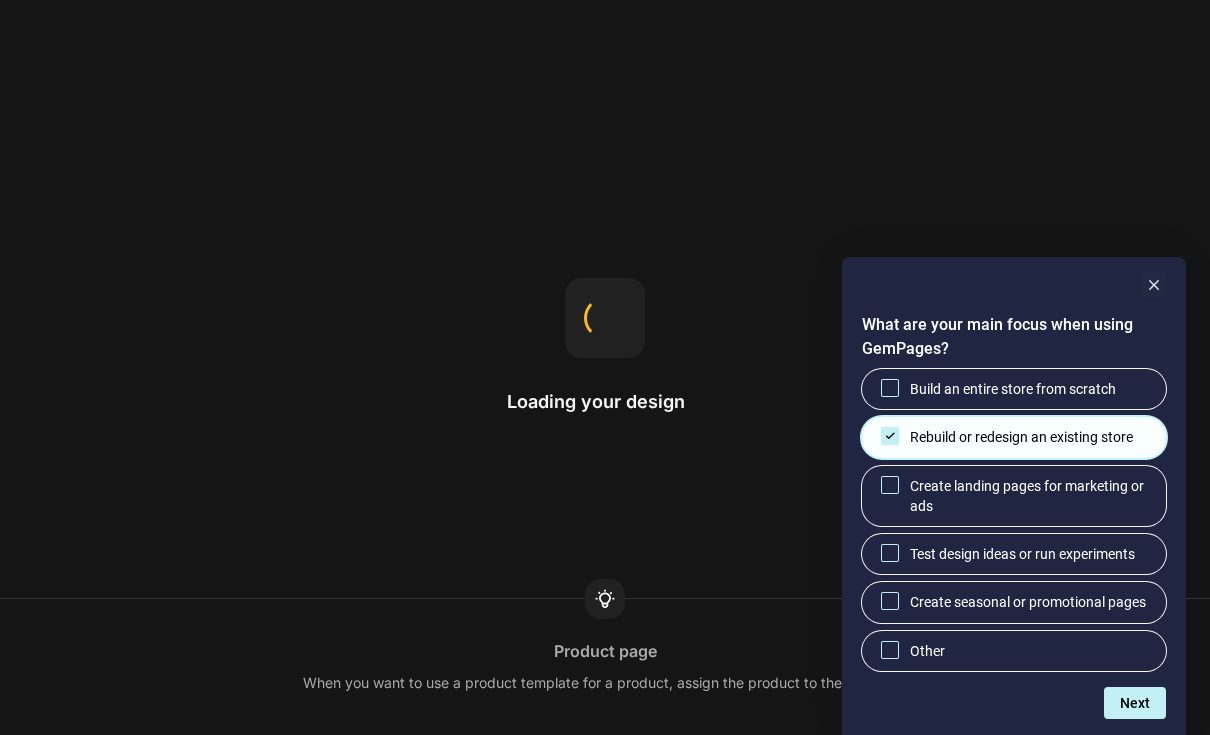 scroll, scrollTop: 0, scrollLeft: 0, axis: both 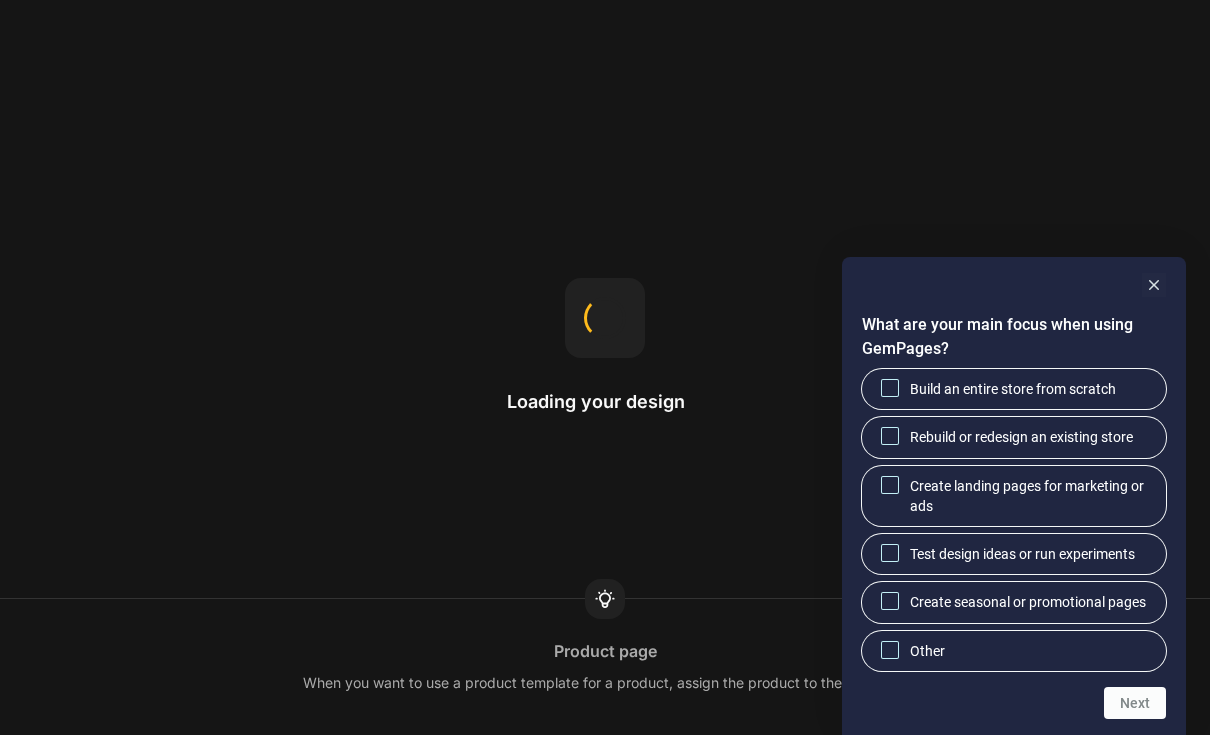 click 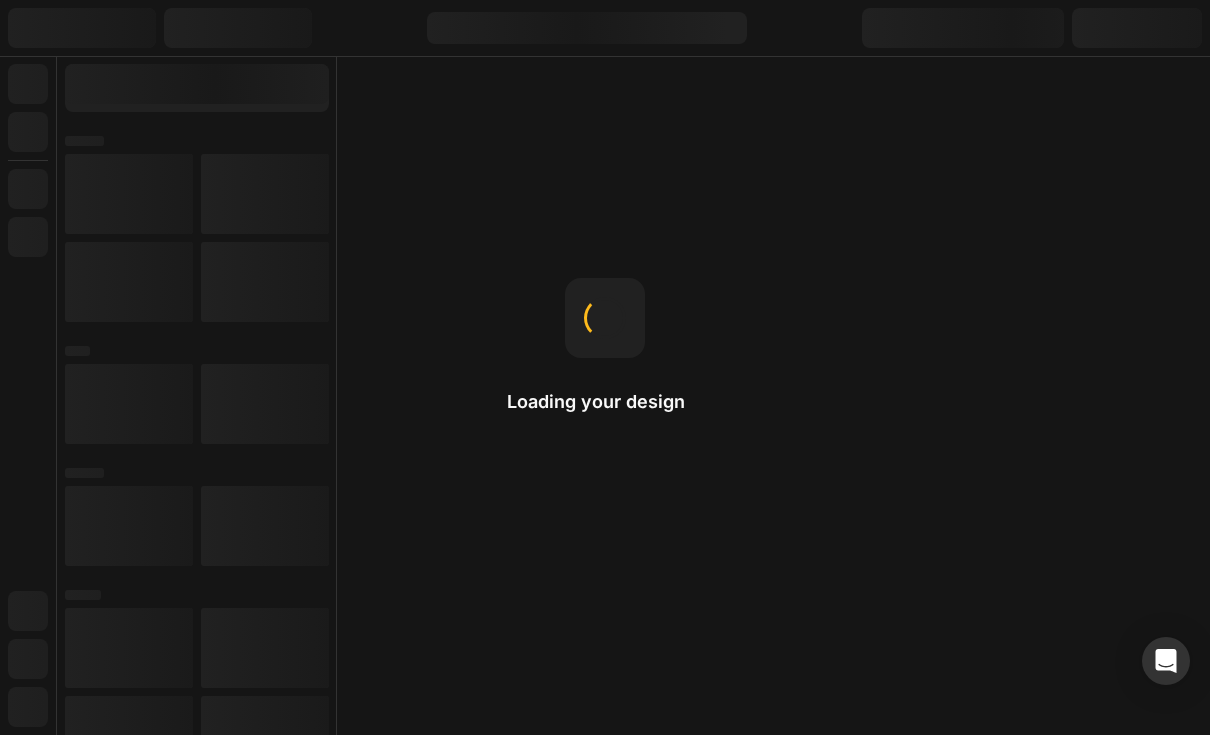 scroll, scrollTop: 0, scrollLeft: 0, axis: both 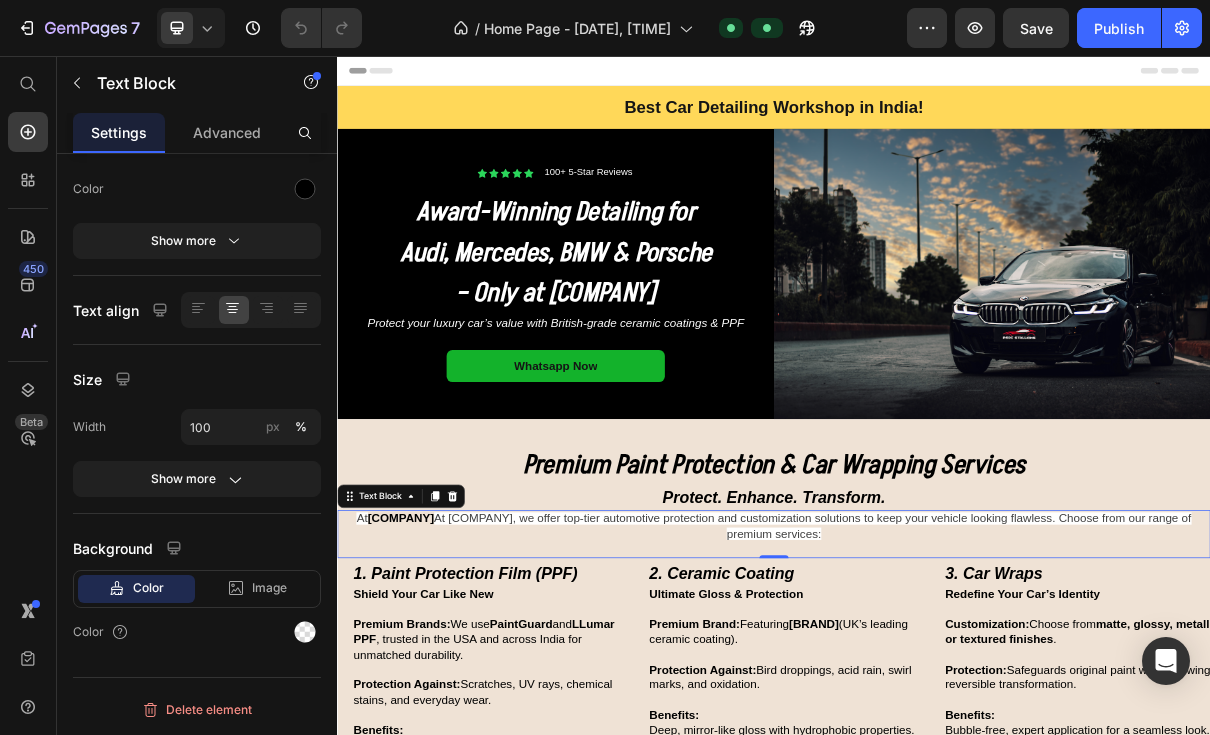 click at bounding box center [305, 632] 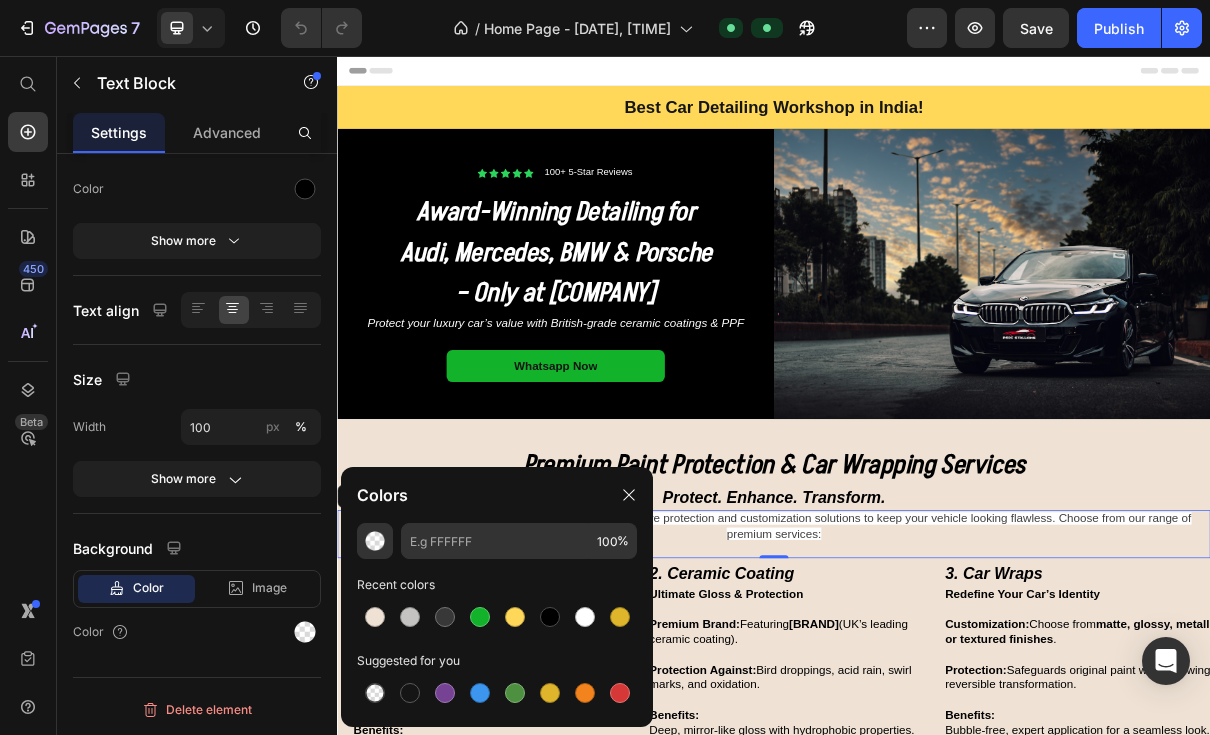 click at bounding box center (375, 617) 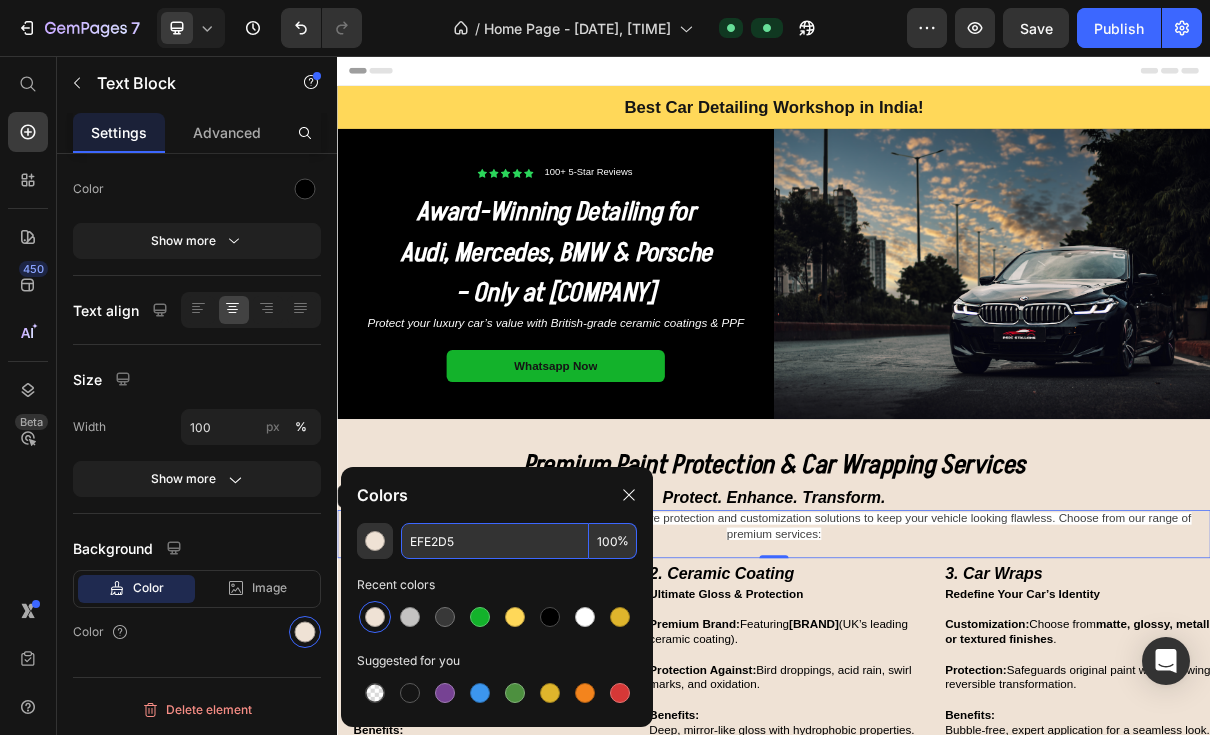 type on ".100" 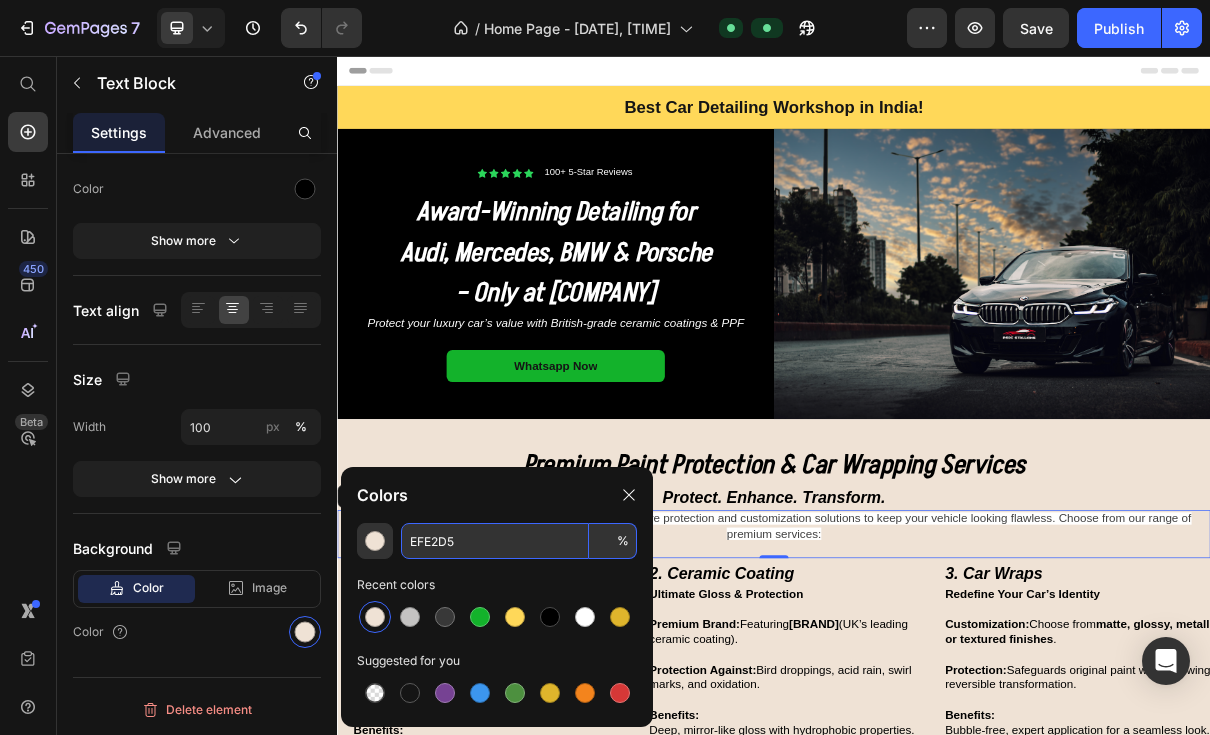 type on "0" 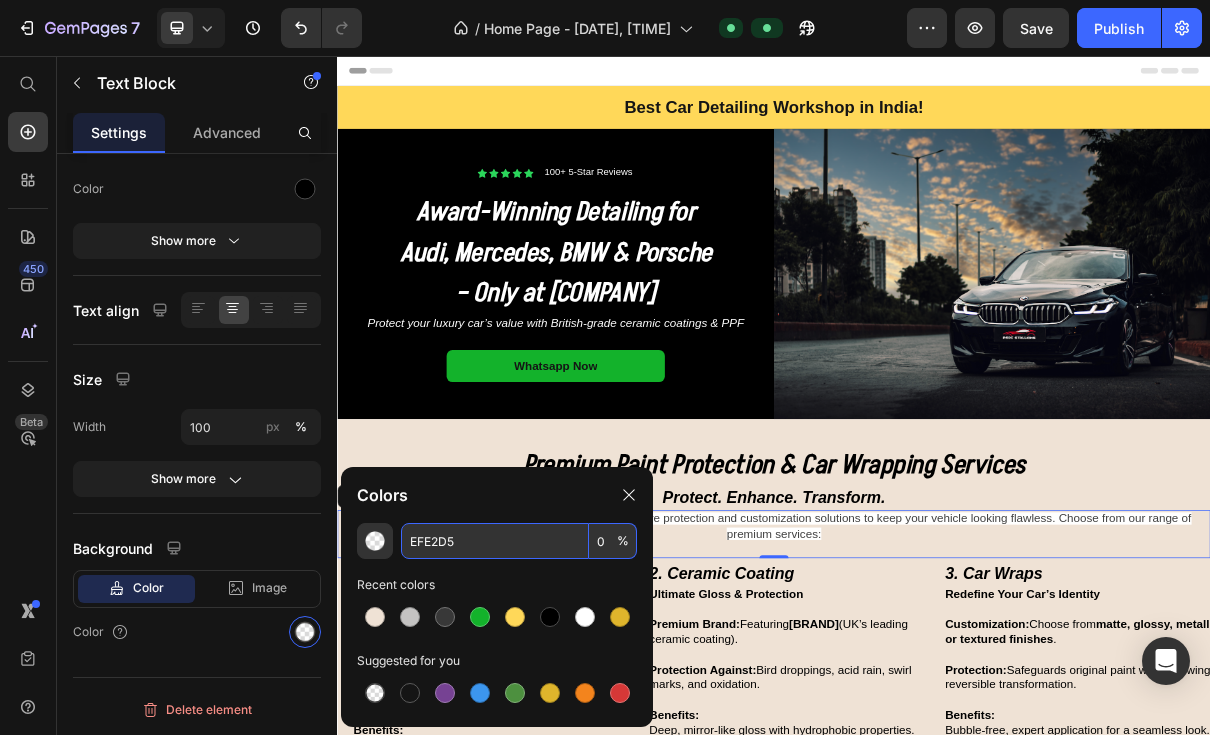click at bounding box center [629, 495] 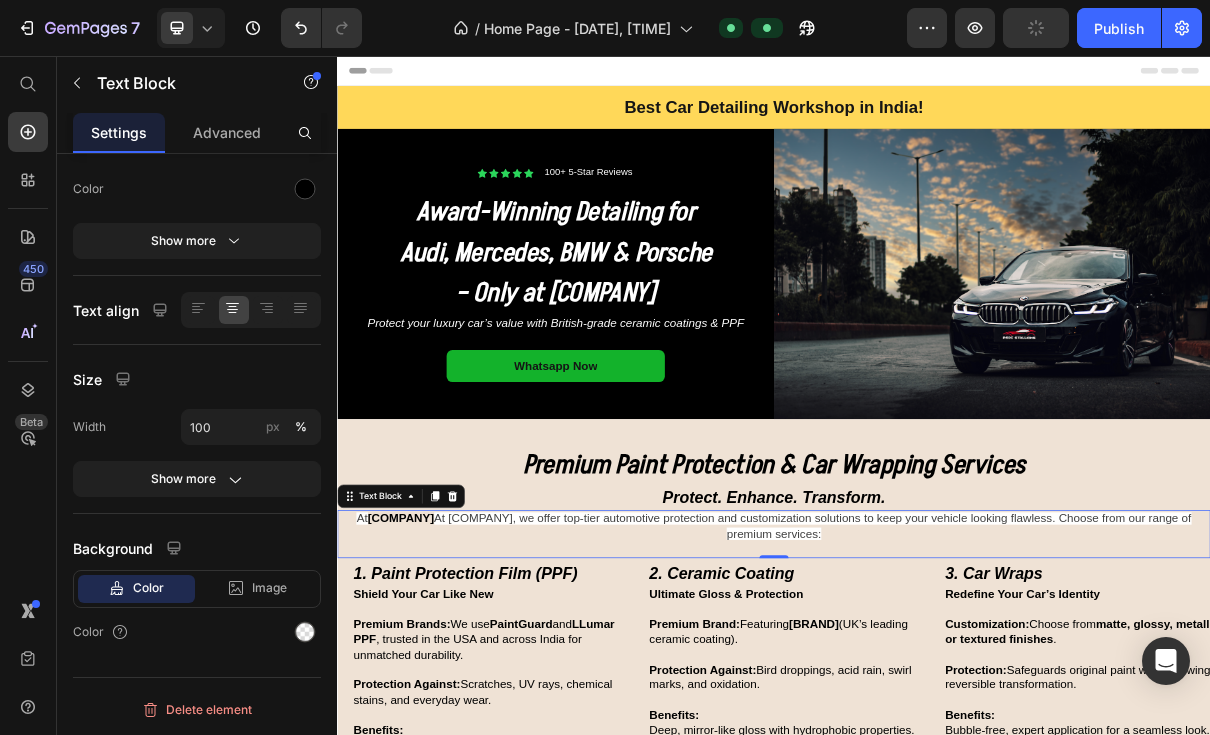 click on "At [COMPANY], we offer top-tier automotive protection and customization solutions to keep your vehicle looking flawless. Choose from our range of premium services:" at bounding box center (990, 702) 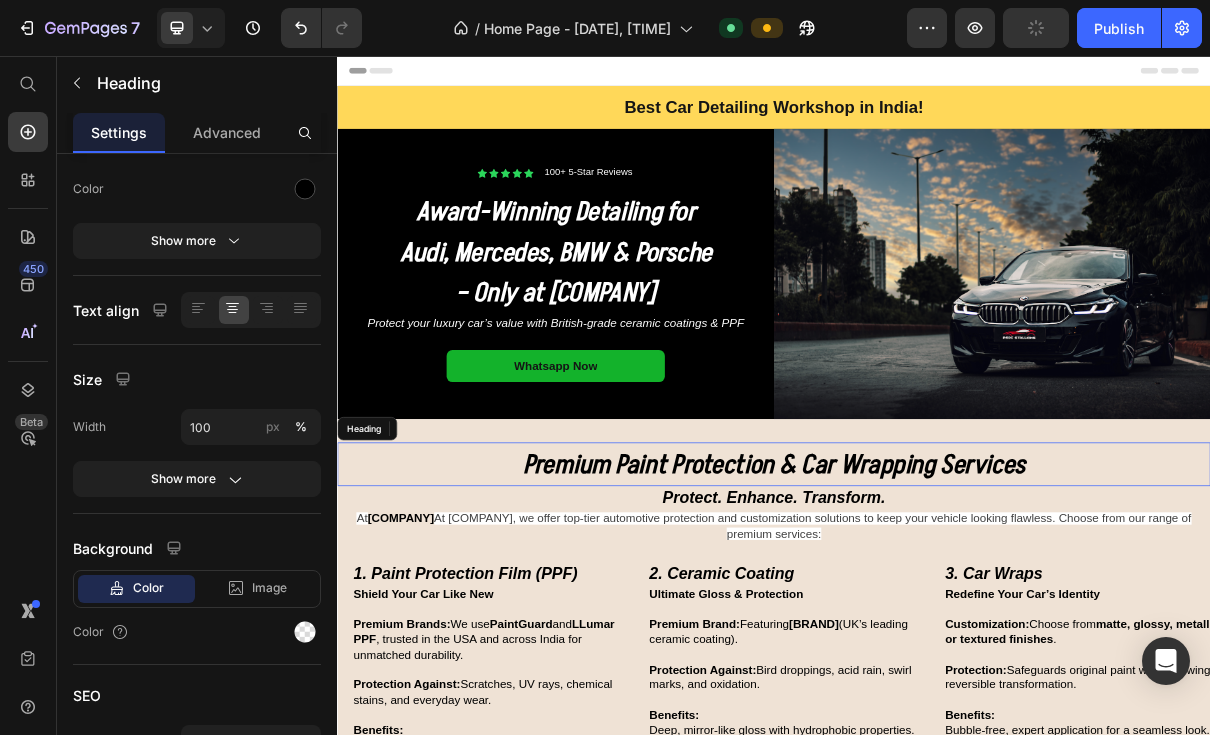 scroll, scrollTop: 0, scrollLeft: 0, axis: both 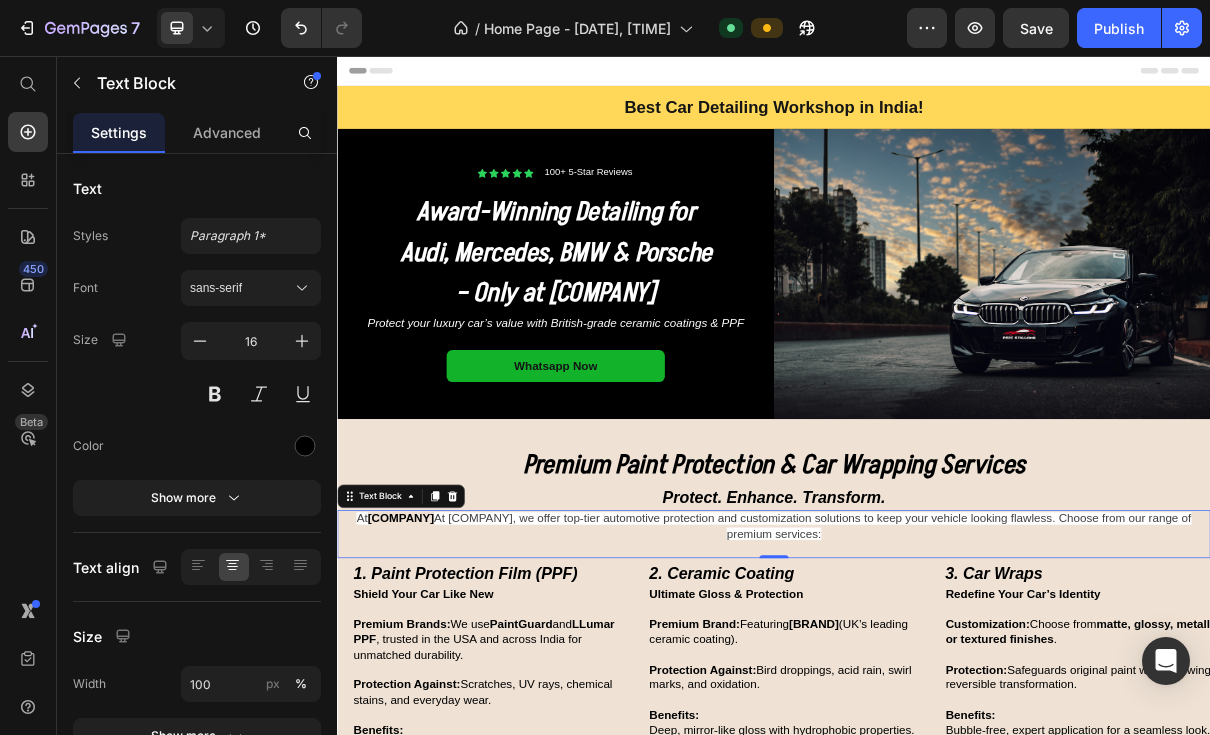 click on "Size 16" at bounding box center [197, 367] 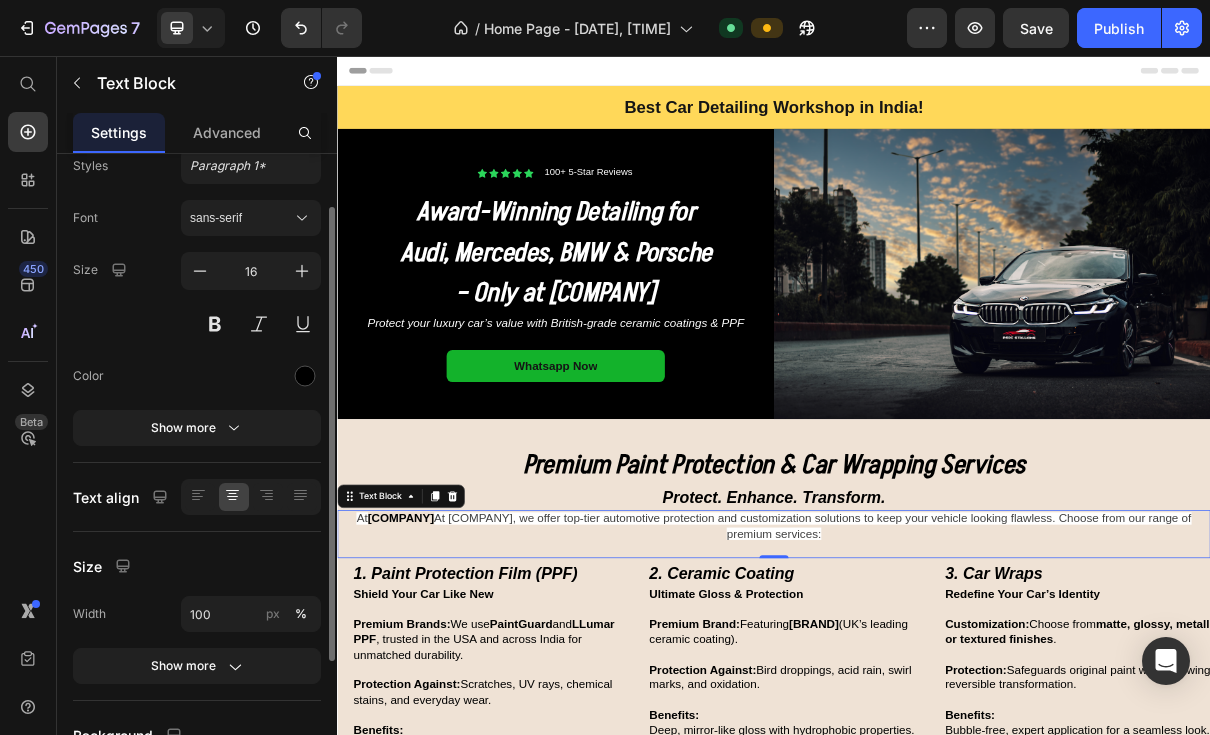scroll, scrollTop: 72, scrollLeft: 0, axis: vertical 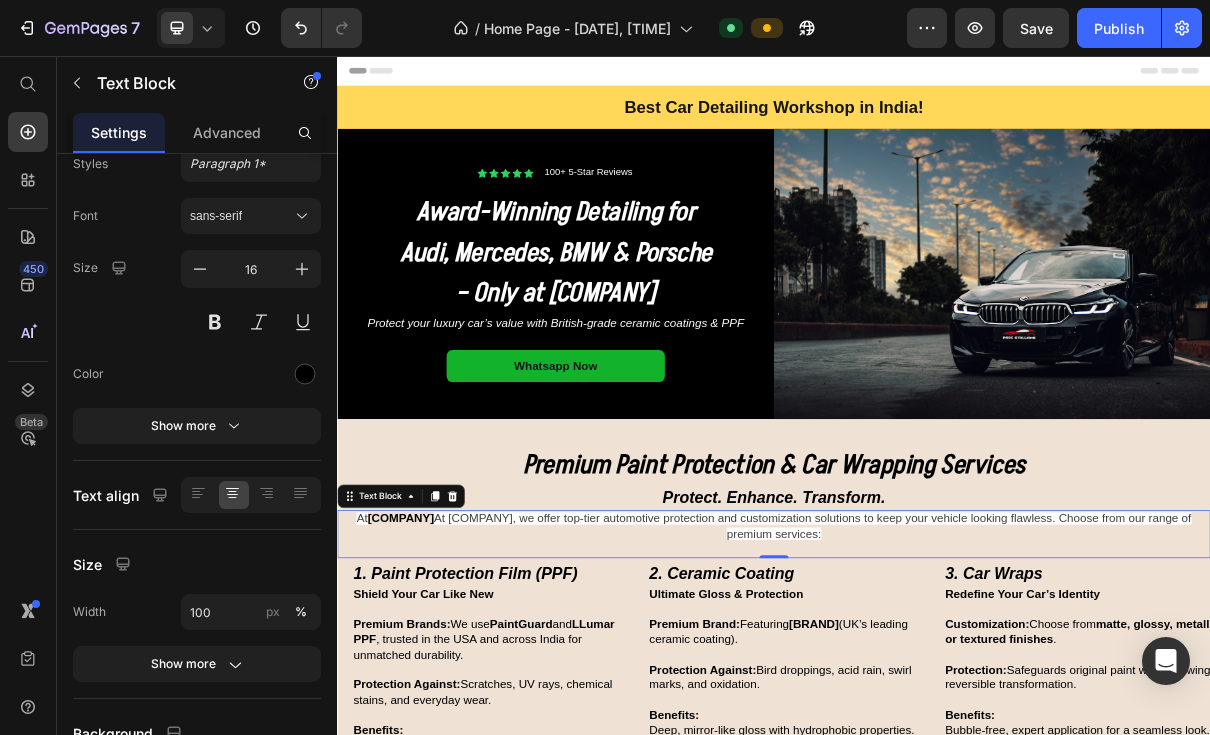 click at bounding box center (302, 269) 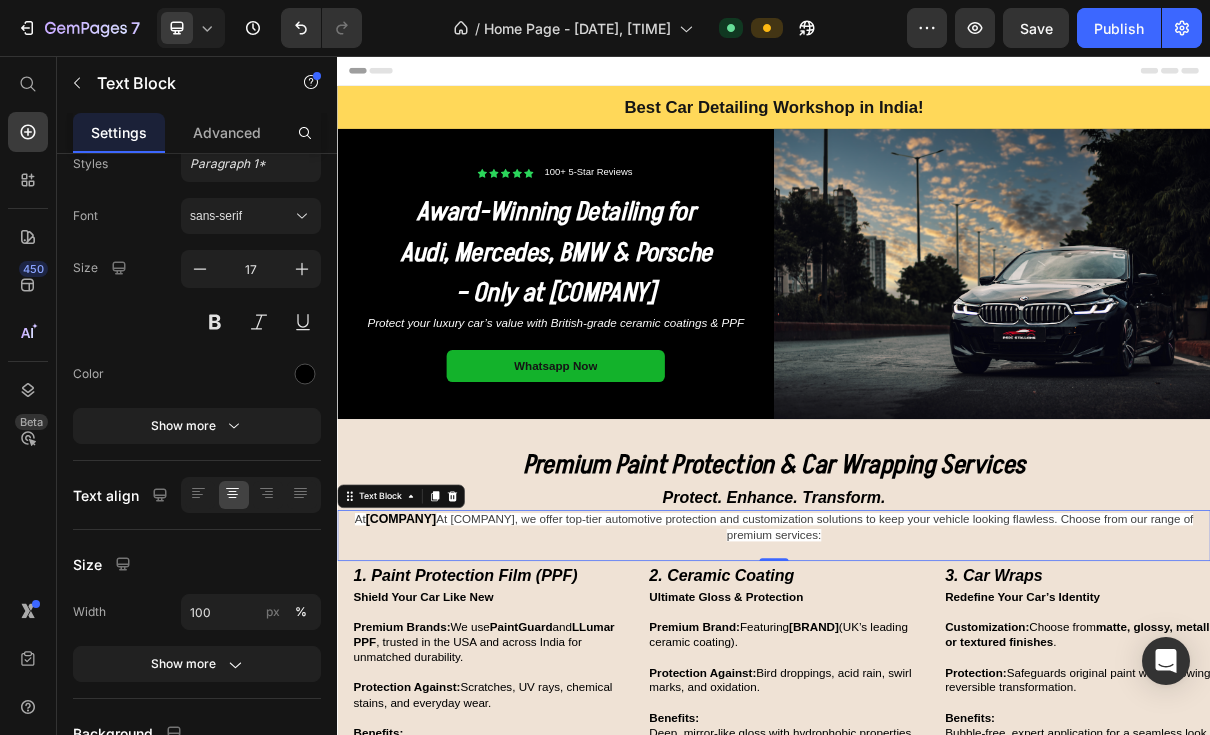 click at bounding box center [200, 269] 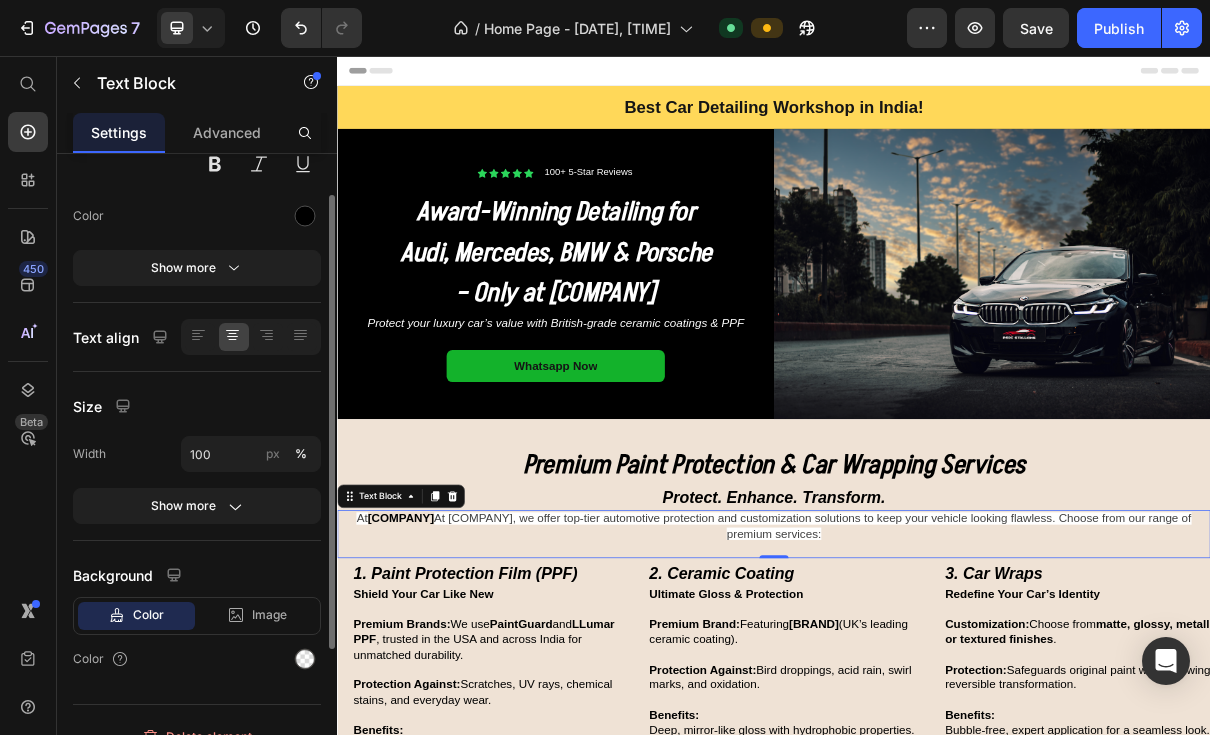scroll, scrollTop: 257, scrollLeft: 0, axis: vertical 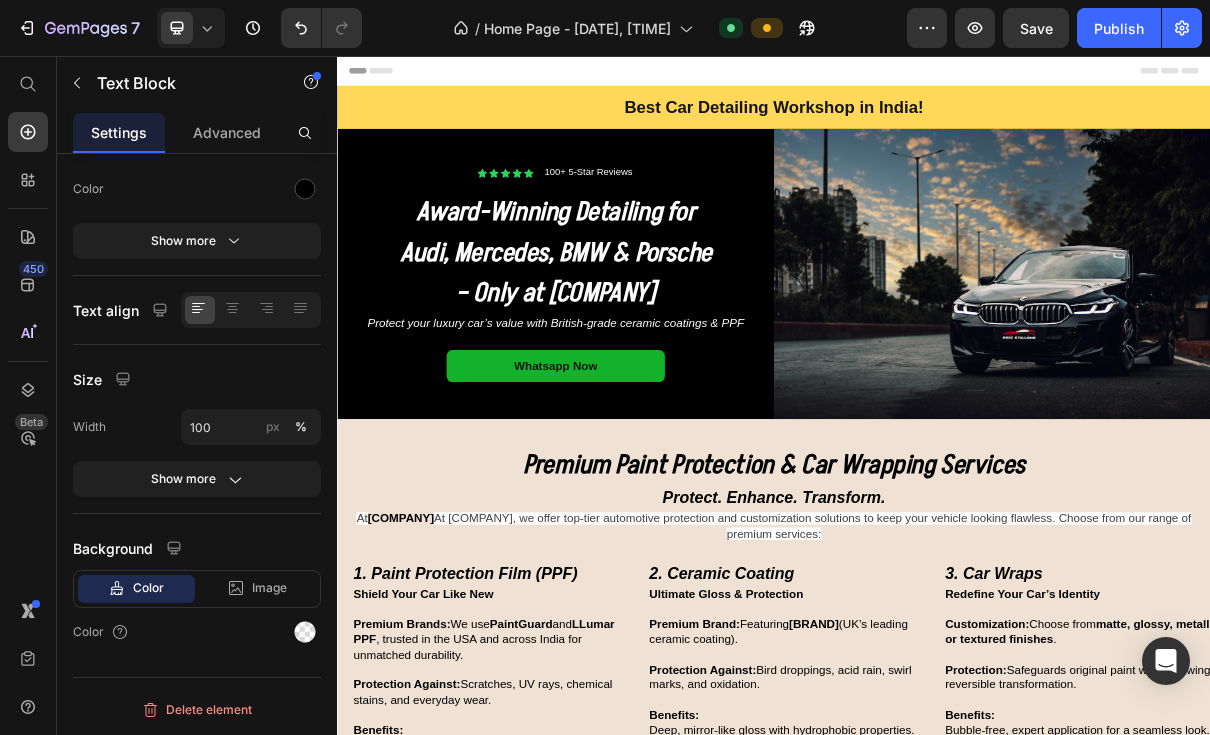 click on "Home Page - [DATE], [TIME]" at bounding box center [577, 28] 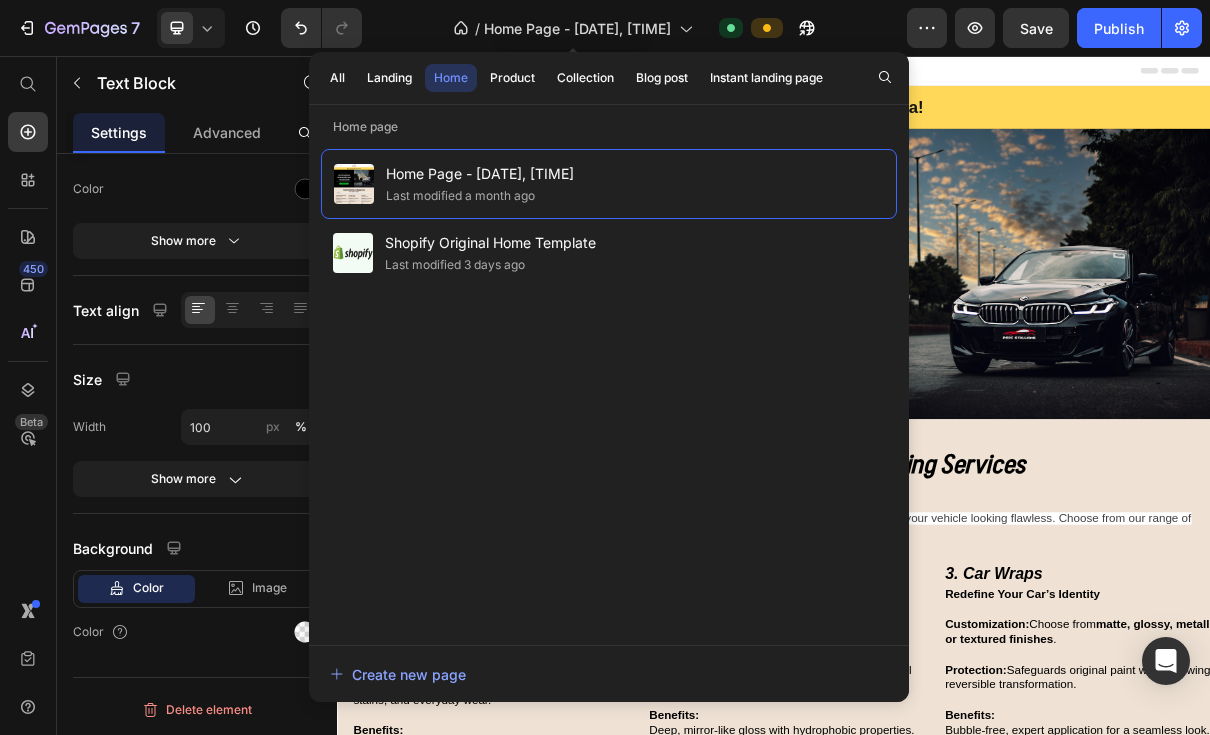 scroll, scrollTop: 0, scrollLeft: 0, axis: both 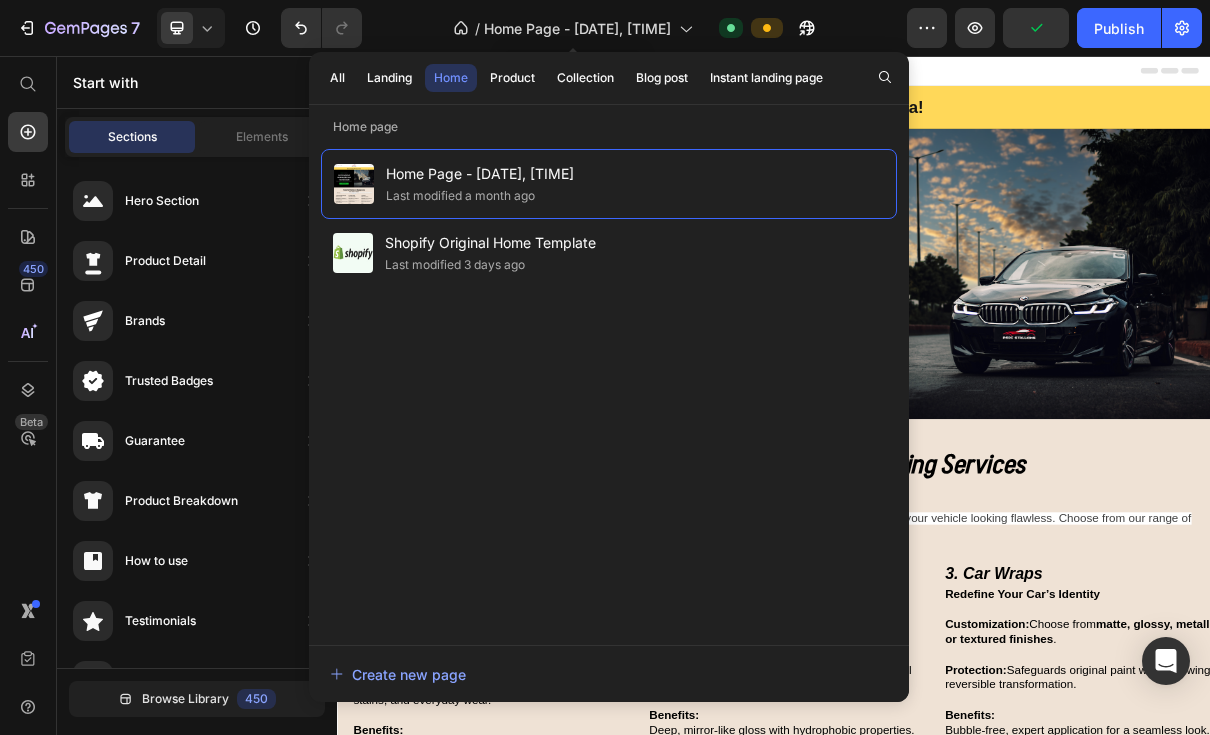 click on "Header" at bounding box center [937, 76] 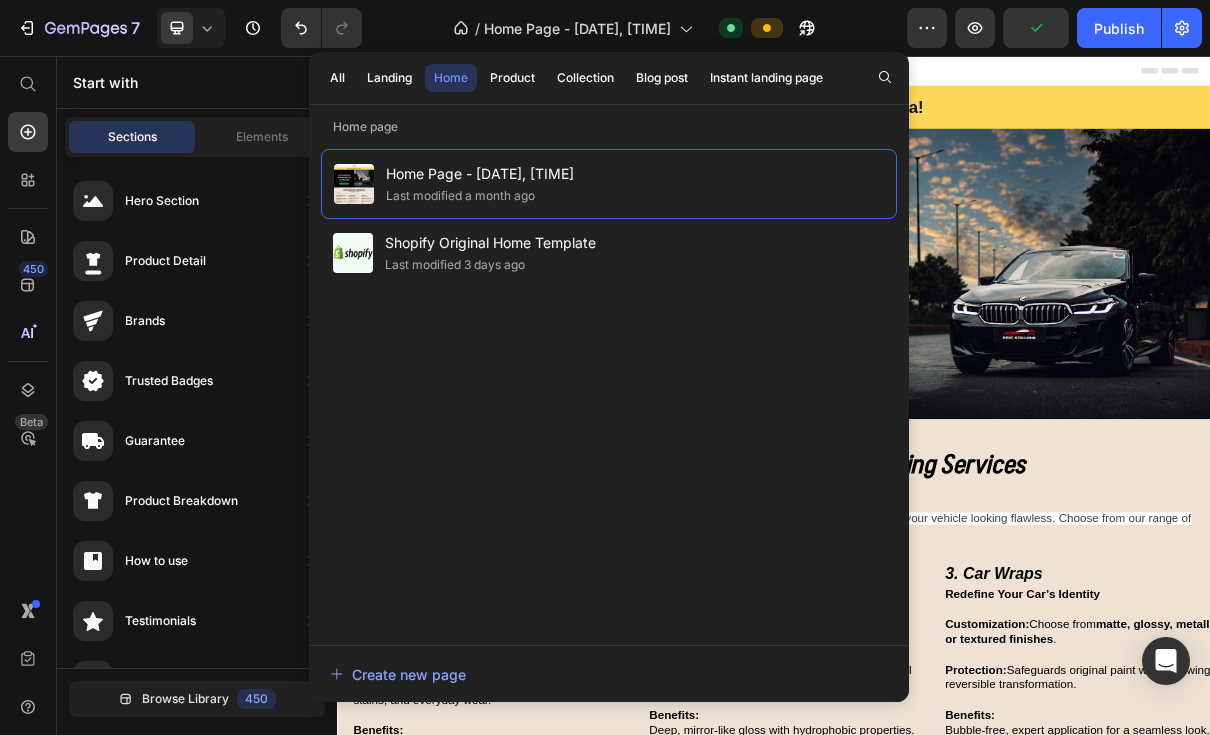 click on "Header" at bounding box center (937, 76) 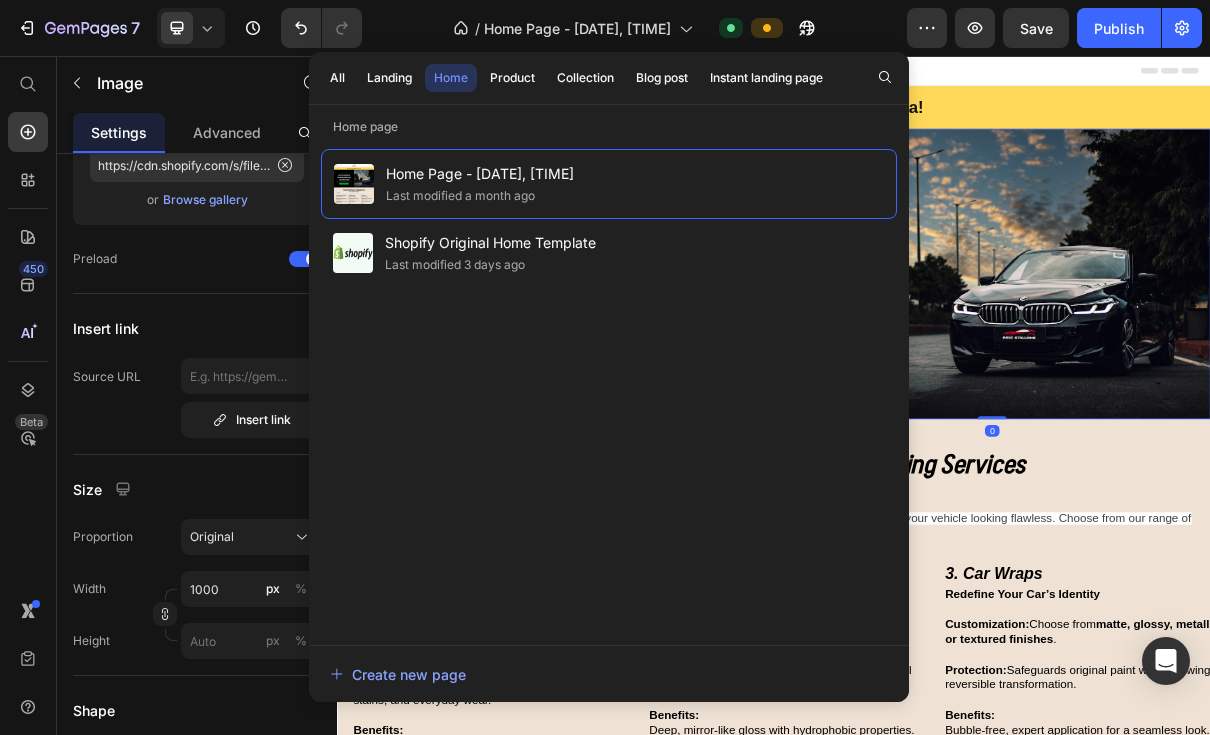 scroll, scrollTop: 0, scrollLeft: 0, axis: both 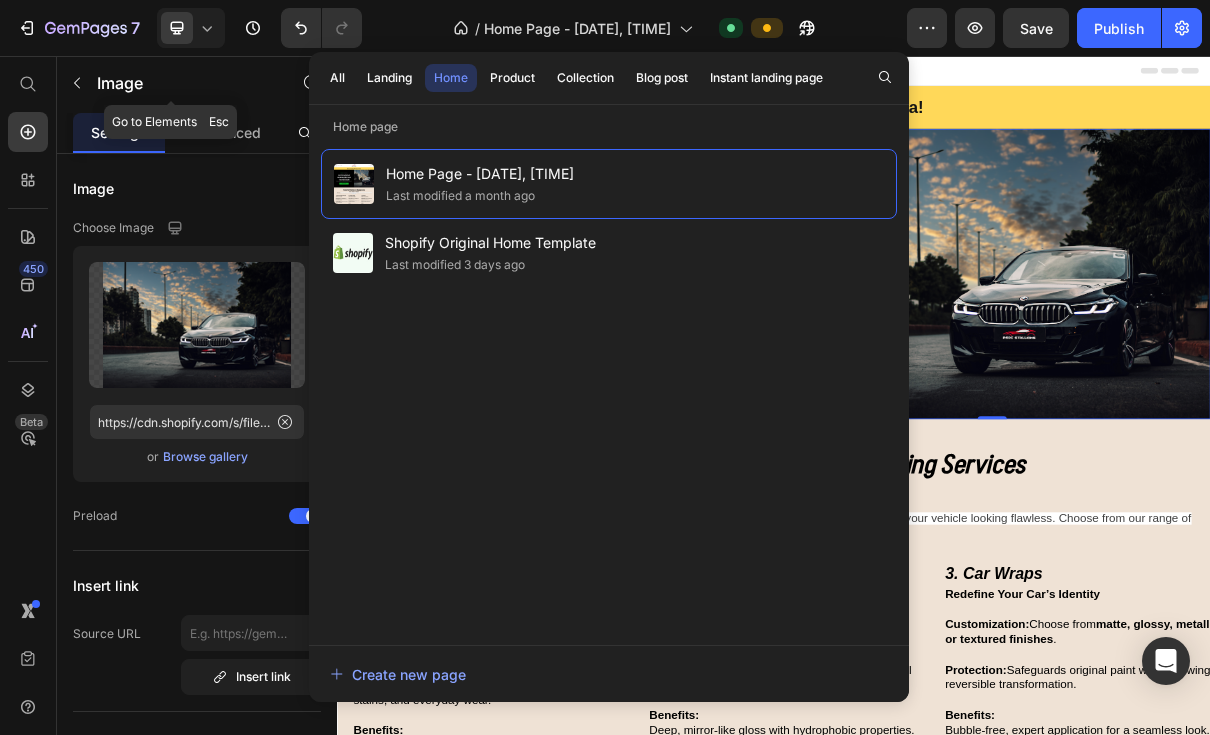 click on "Image" at bounding box center [171, 83] 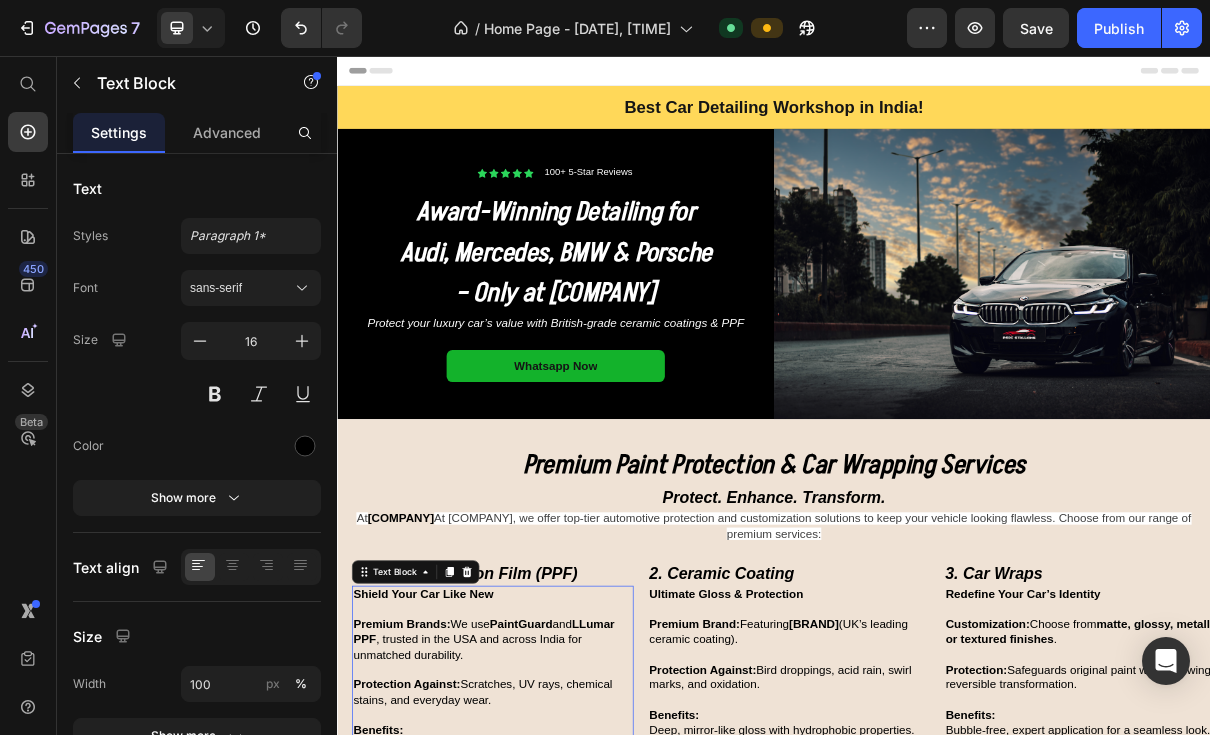 scroll, scrollTop: 0, scrollLeft: 0, axis: both 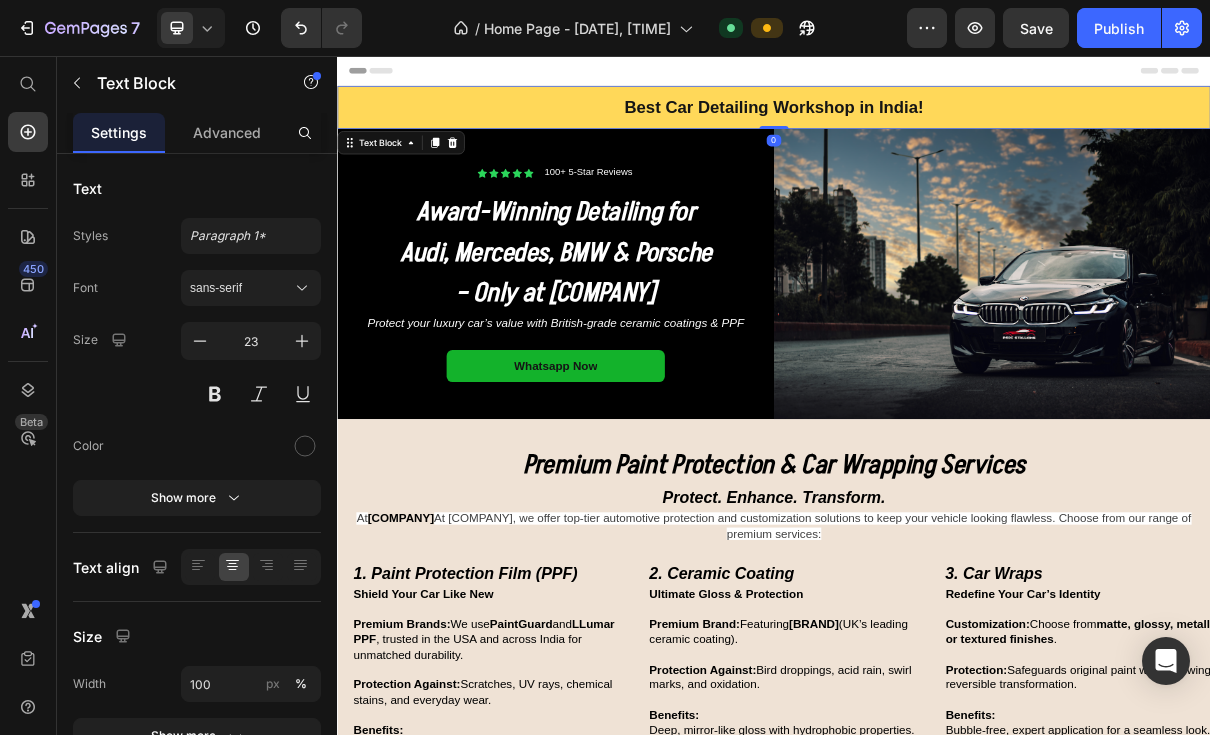 click on "Best Car Detailing Workshop in India!" at bounding box center (937, 126) 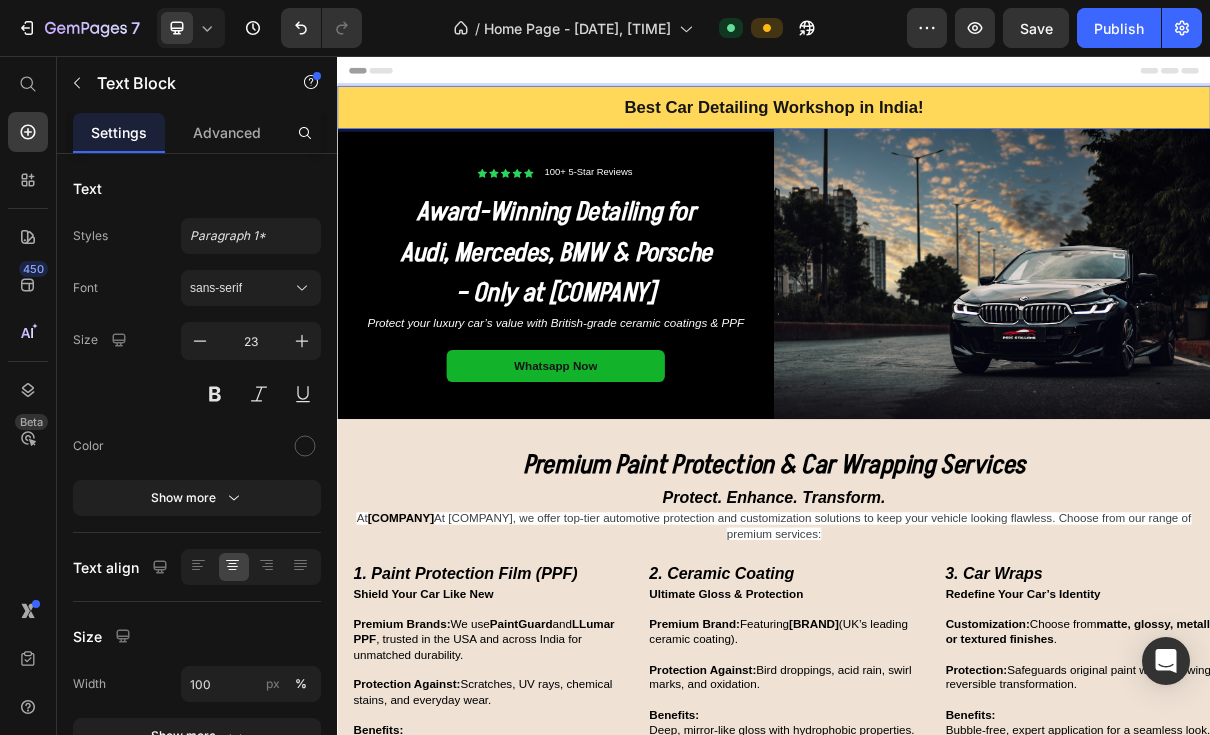 click on "Best Car Detailing Workshop in India!" at bounding box center (937, 126) 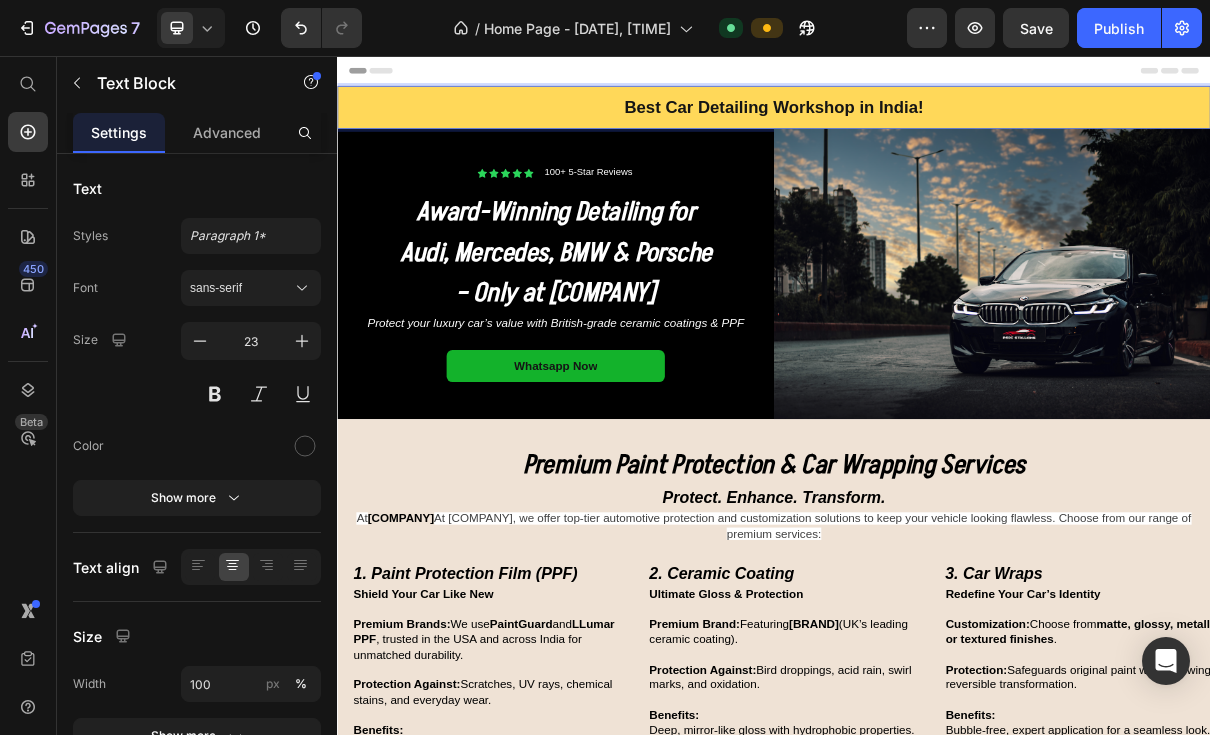 click on "Size" at bounding box center [197, 636] 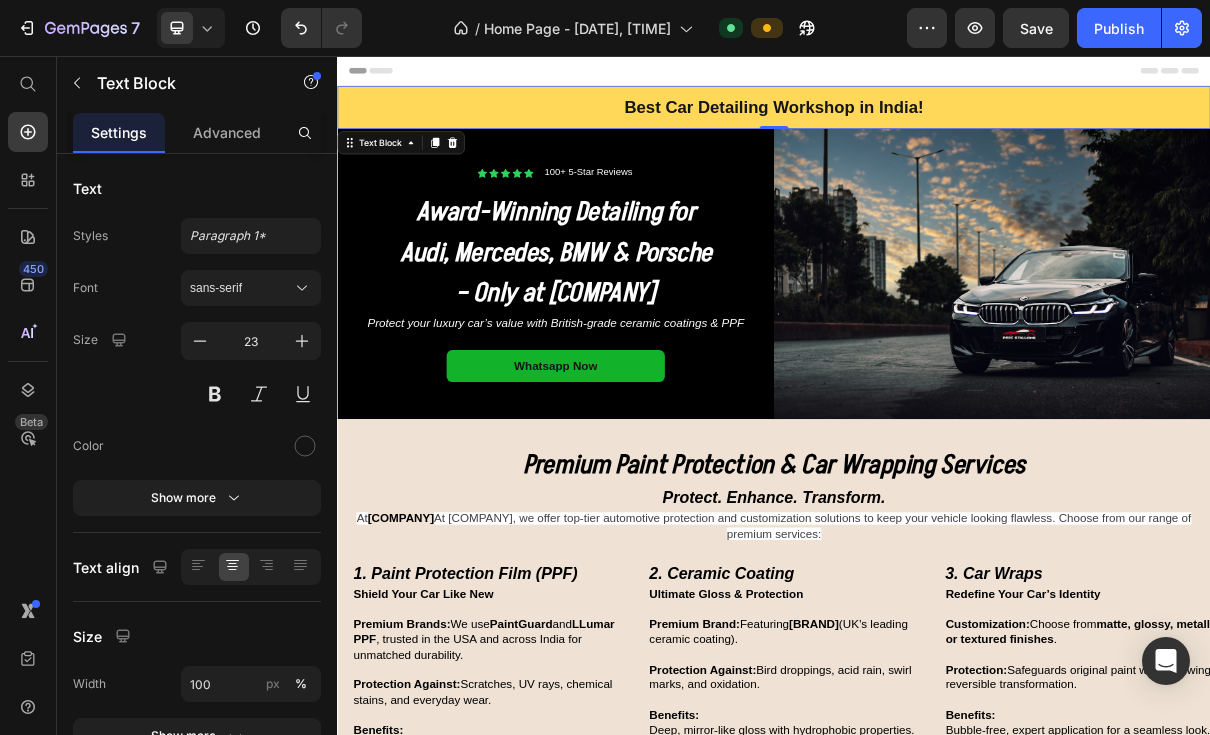 click on "Best Car Detailing Workshop in India!" at bounding box center [937, 126] 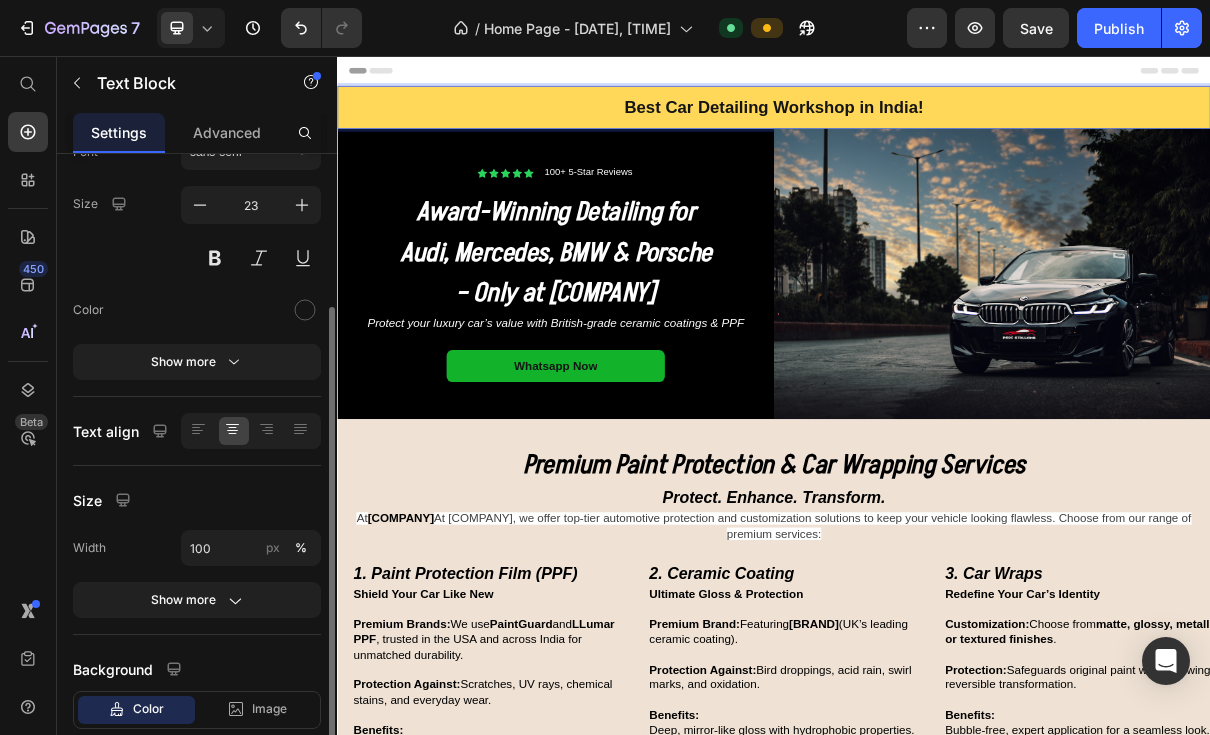 scroll, scrollTop: 169, scrollLeft: 0, axis: vertical 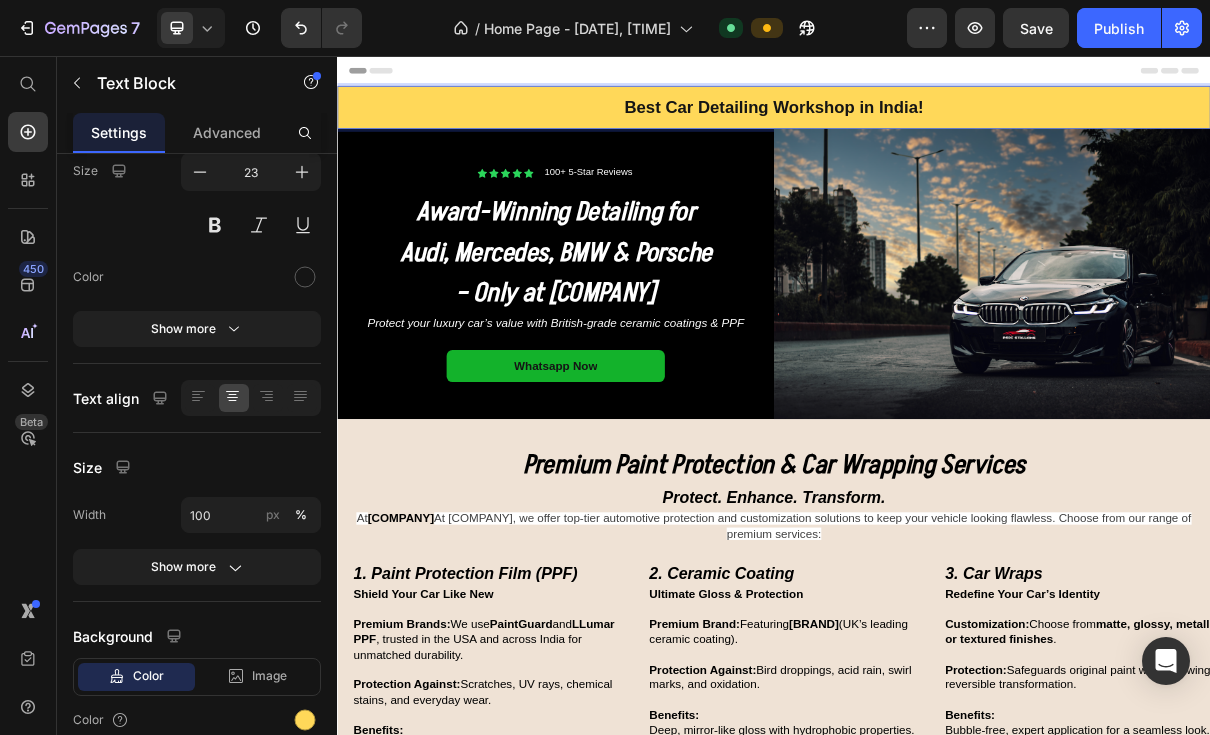 click on "Text Styles Paragraph 1* Font sans-serif Size 23 Color Show more Text align Size Width 100 px % Show more Background Color Image Video  Color" at bounding box center [197, 383] 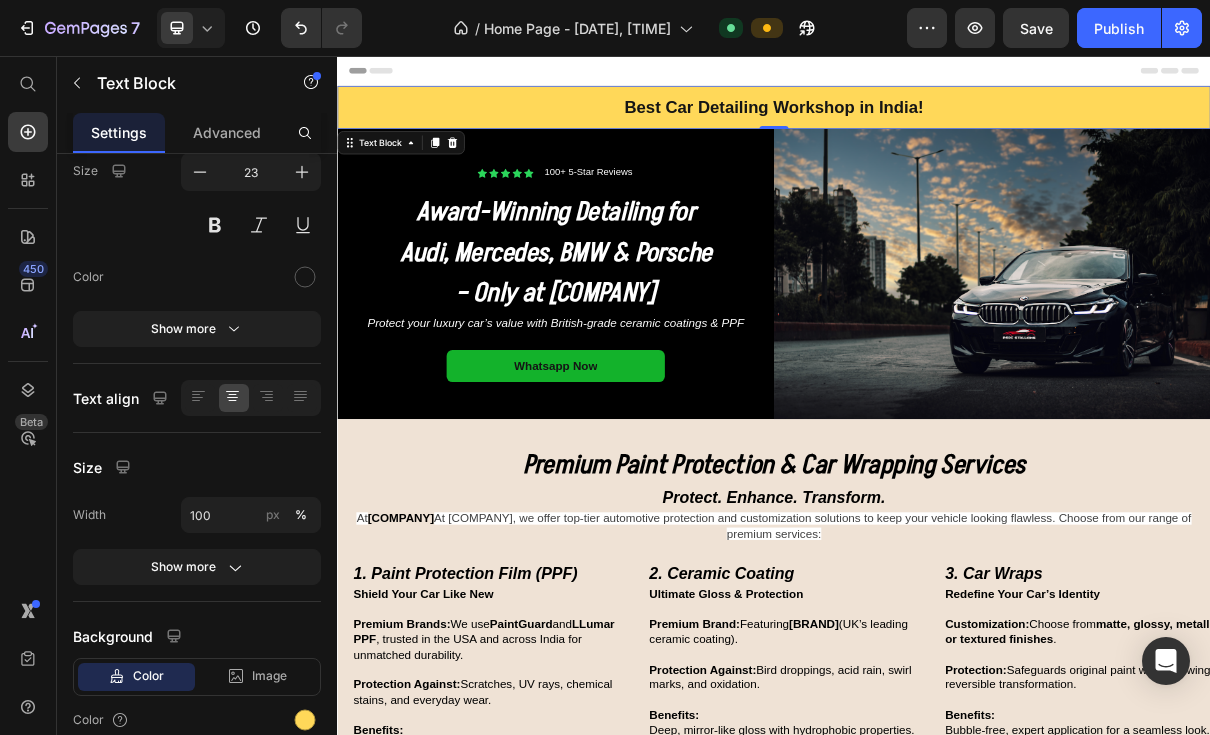 scroll, scrollTop: 257, scrollLeft: 0, axis: vertical 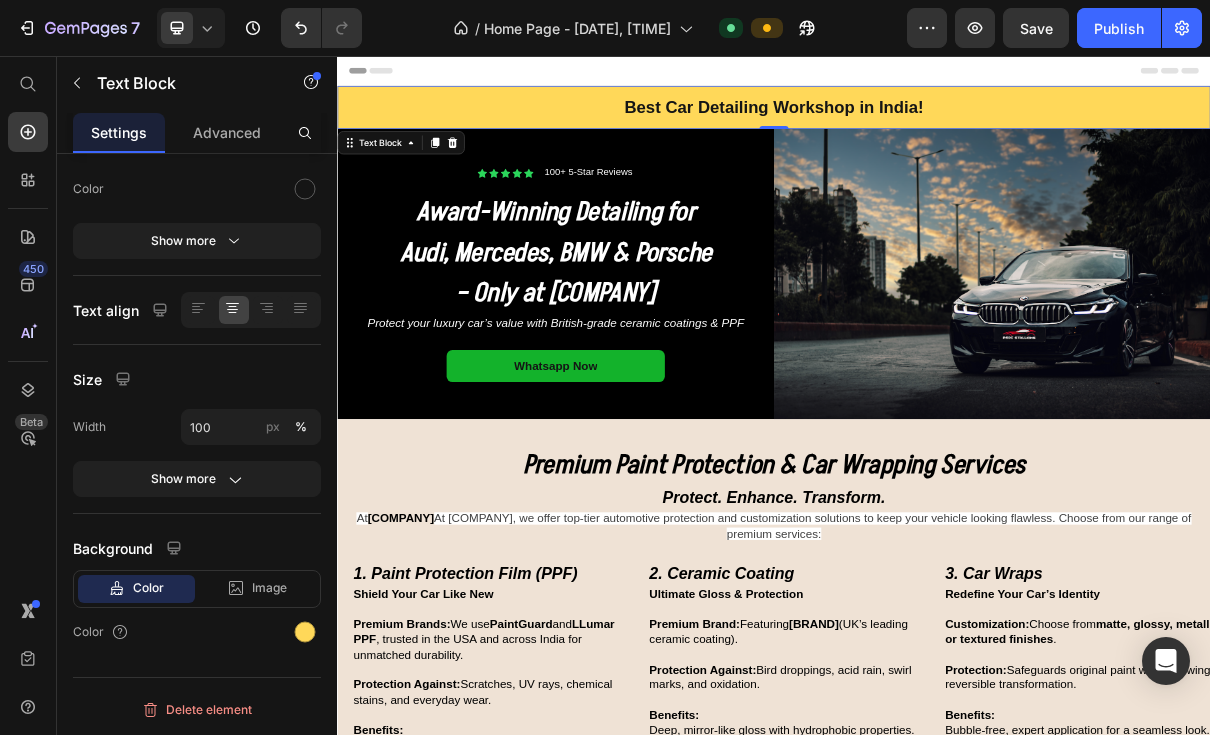 click at bounding box center (305, 632) 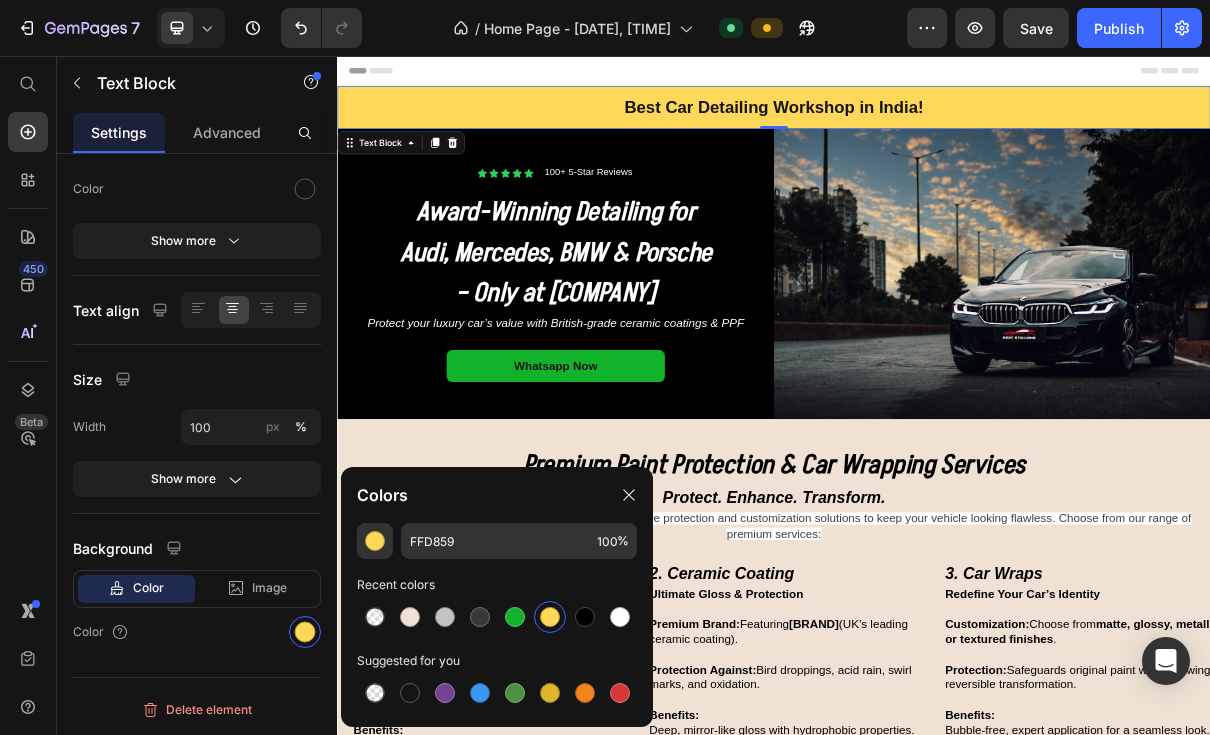 click at bounding box center (375, 541) 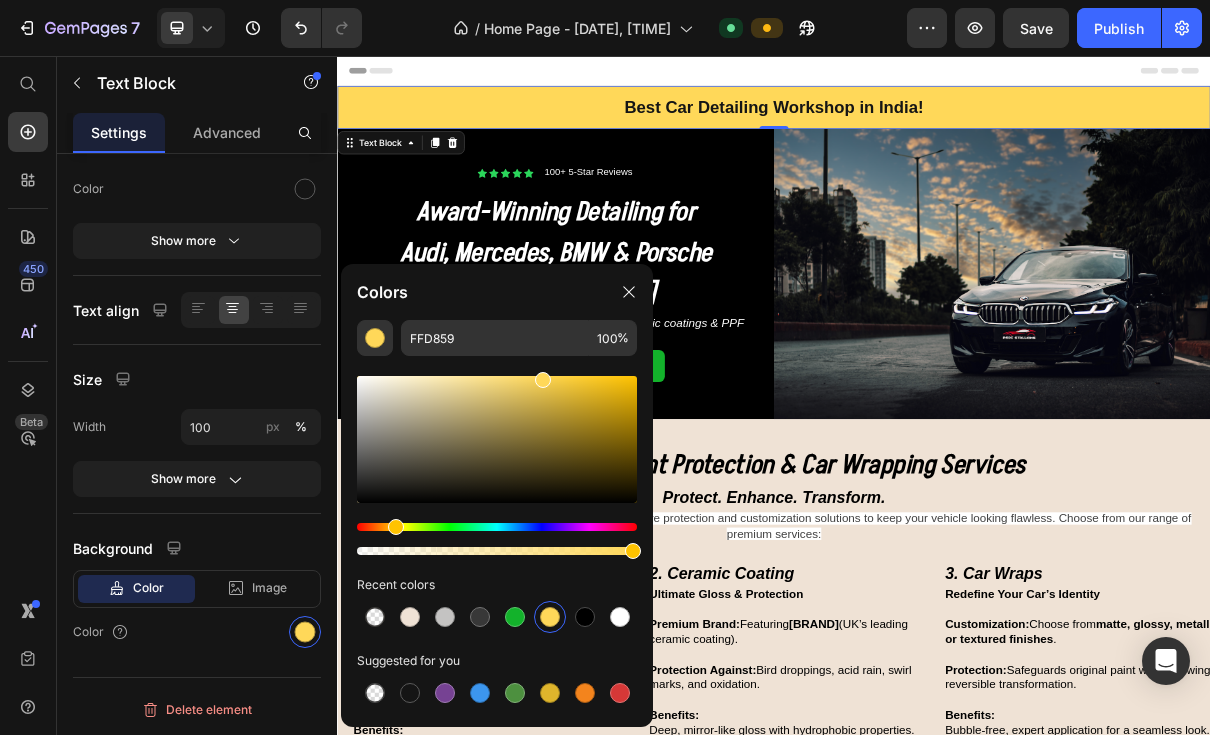 click at bounding box center (497, 527) 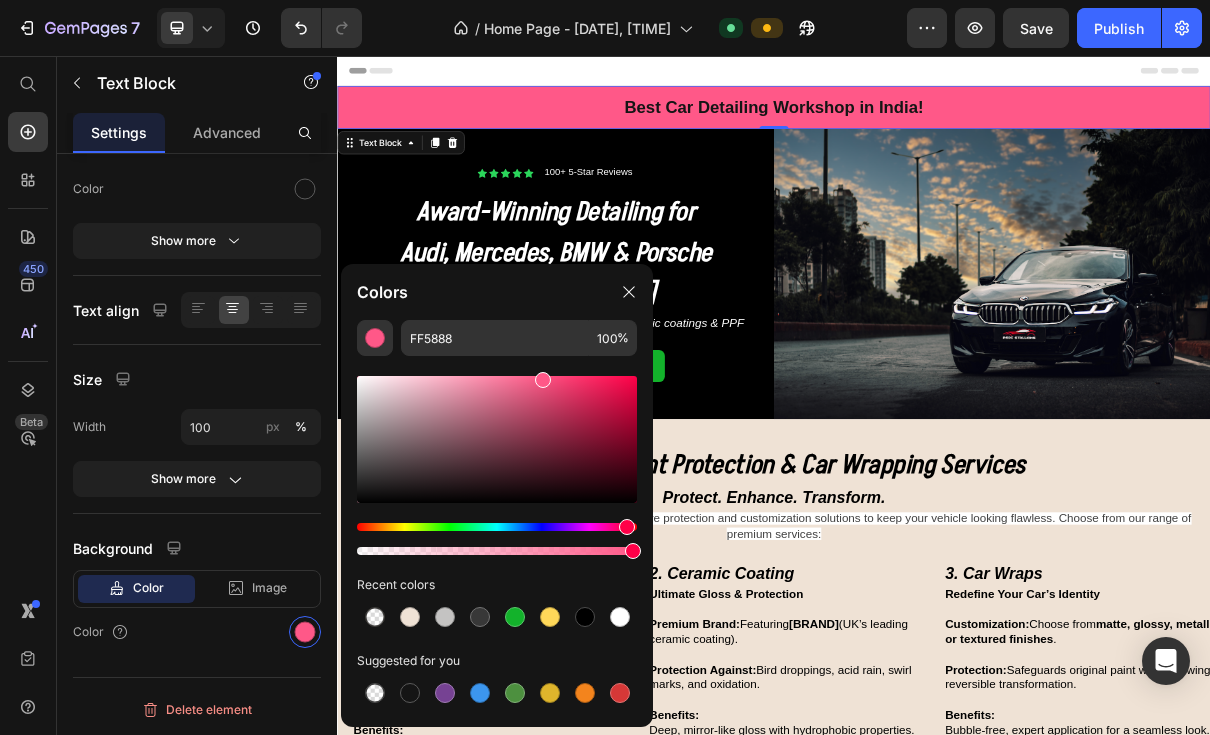 click at bounding box center [497, 439] 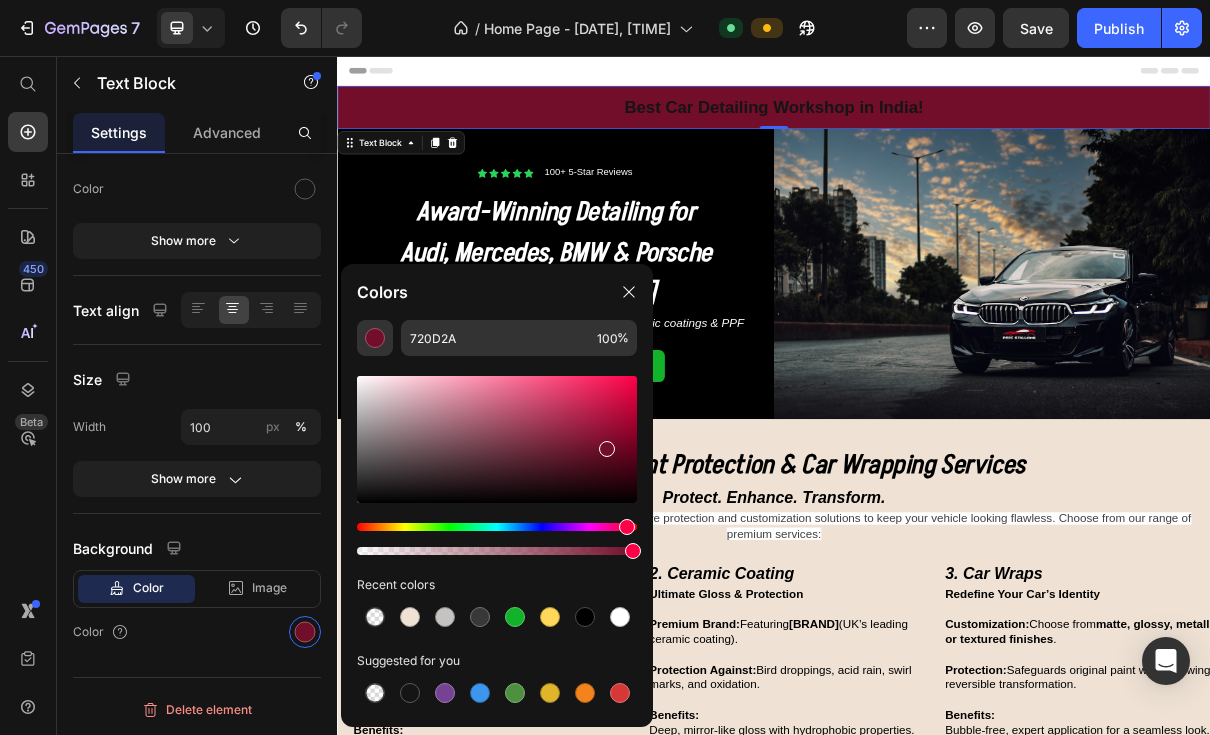 click at bounding box center (497, 439) 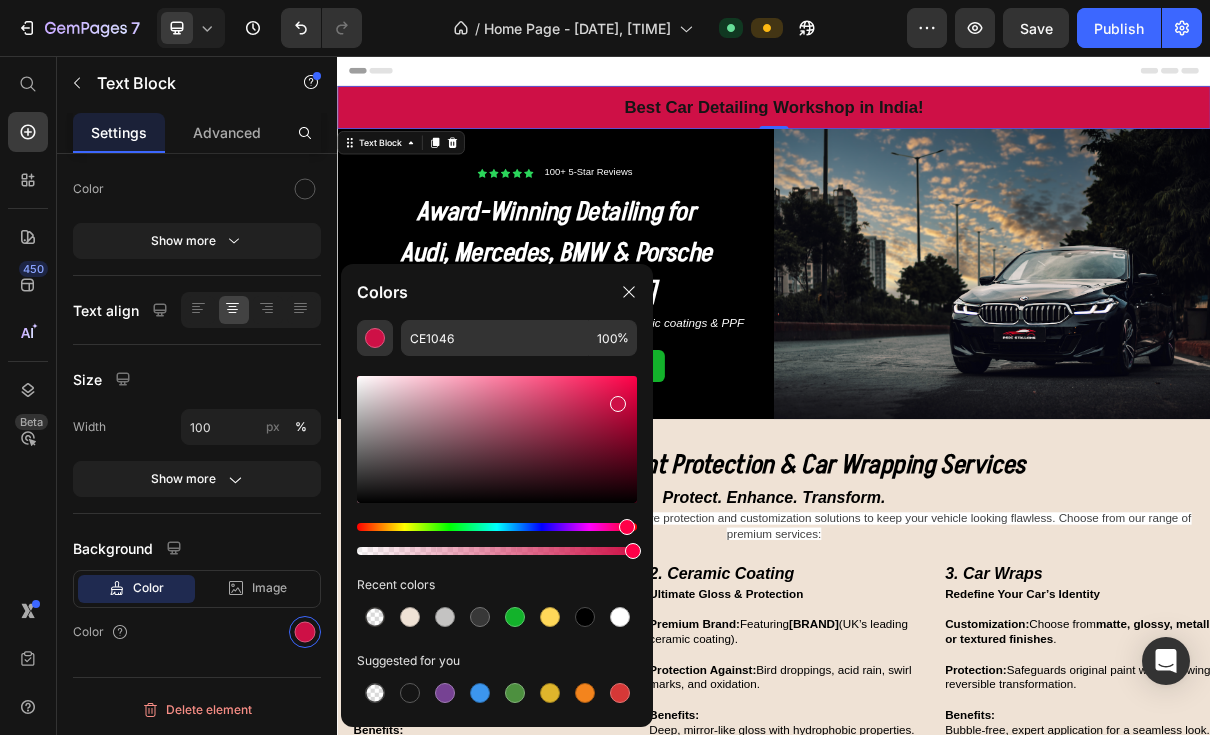 click at bounding box center (497, 439) 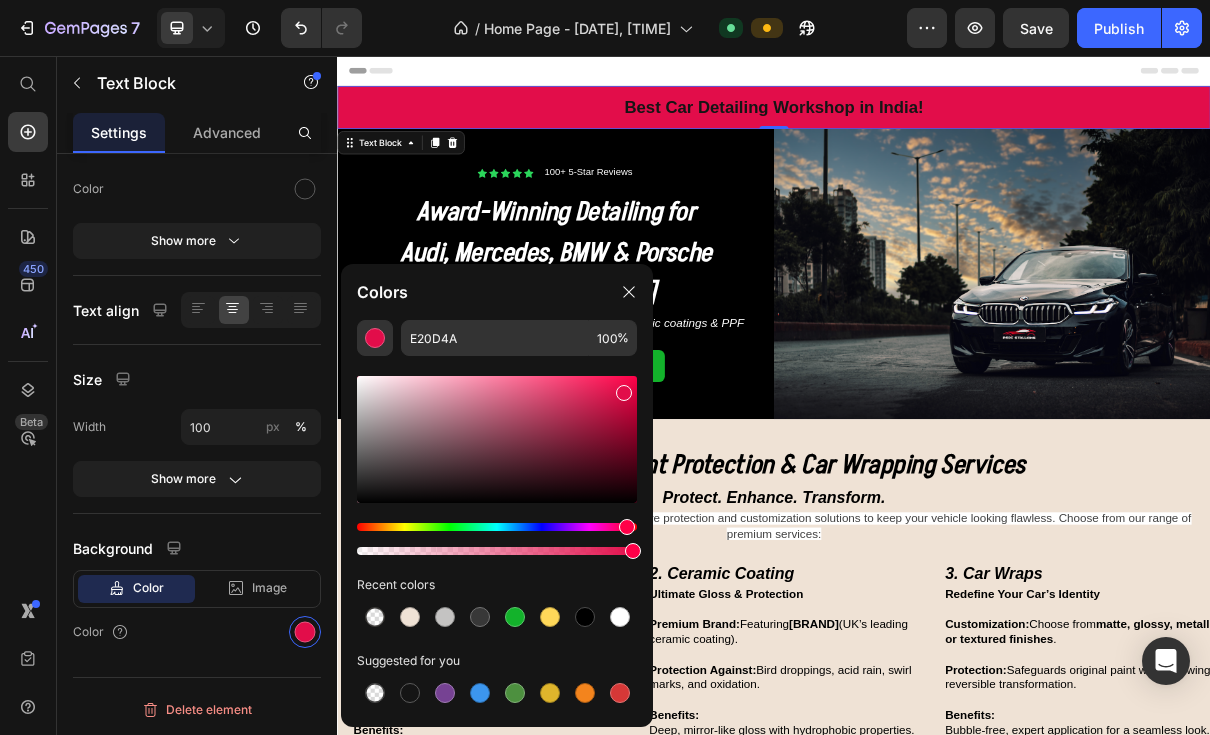 click at bounding box center [497, 439] 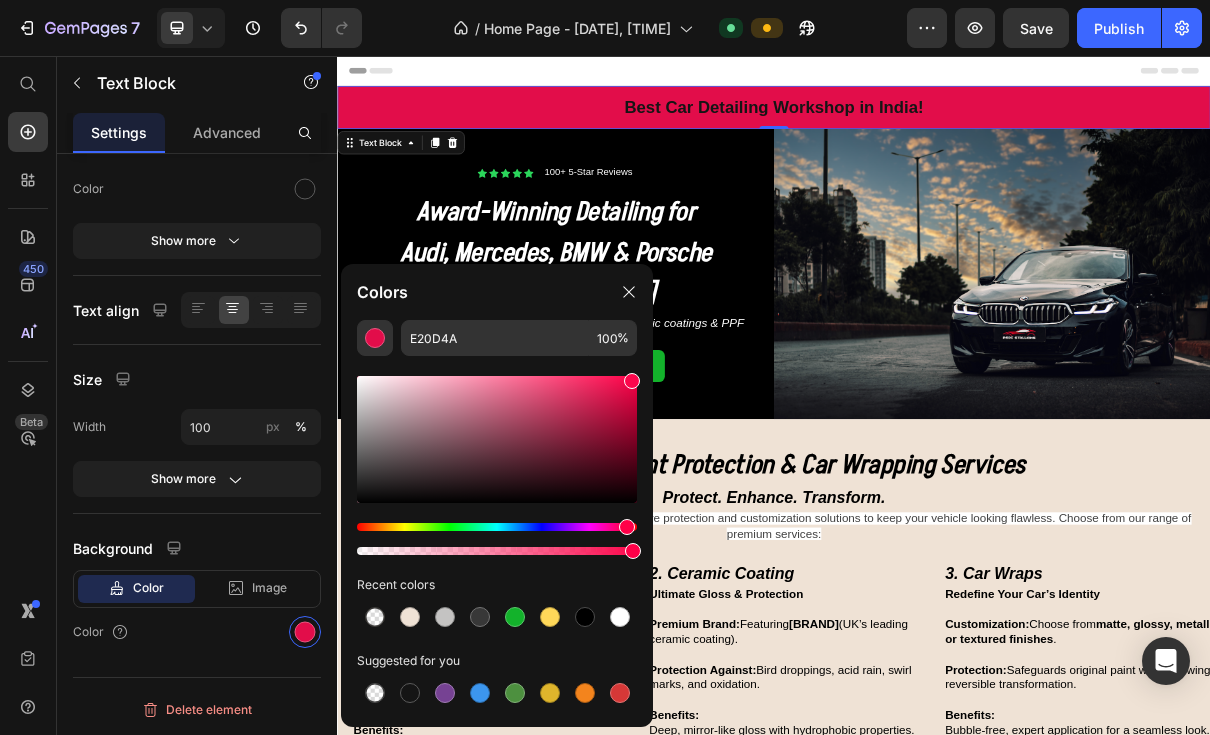 type on "FC074C" 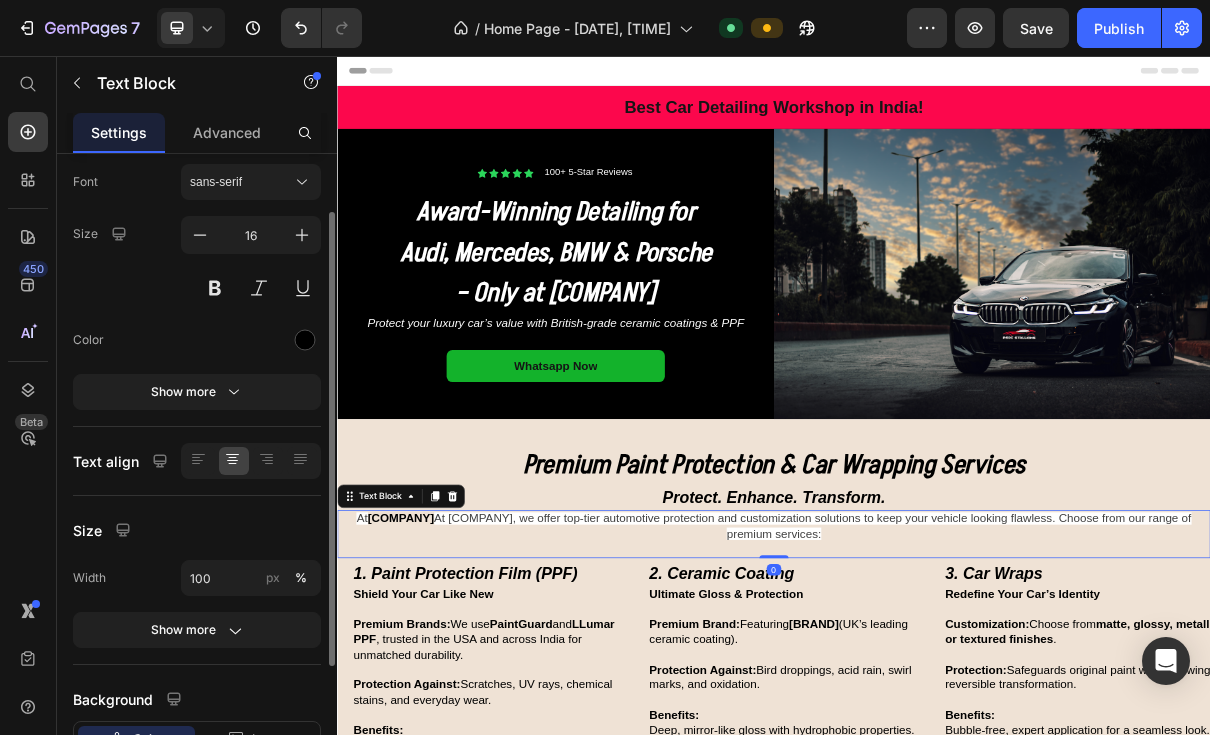 scroll, scrollTop: 257, scrollLeft: 0, axis: vertical 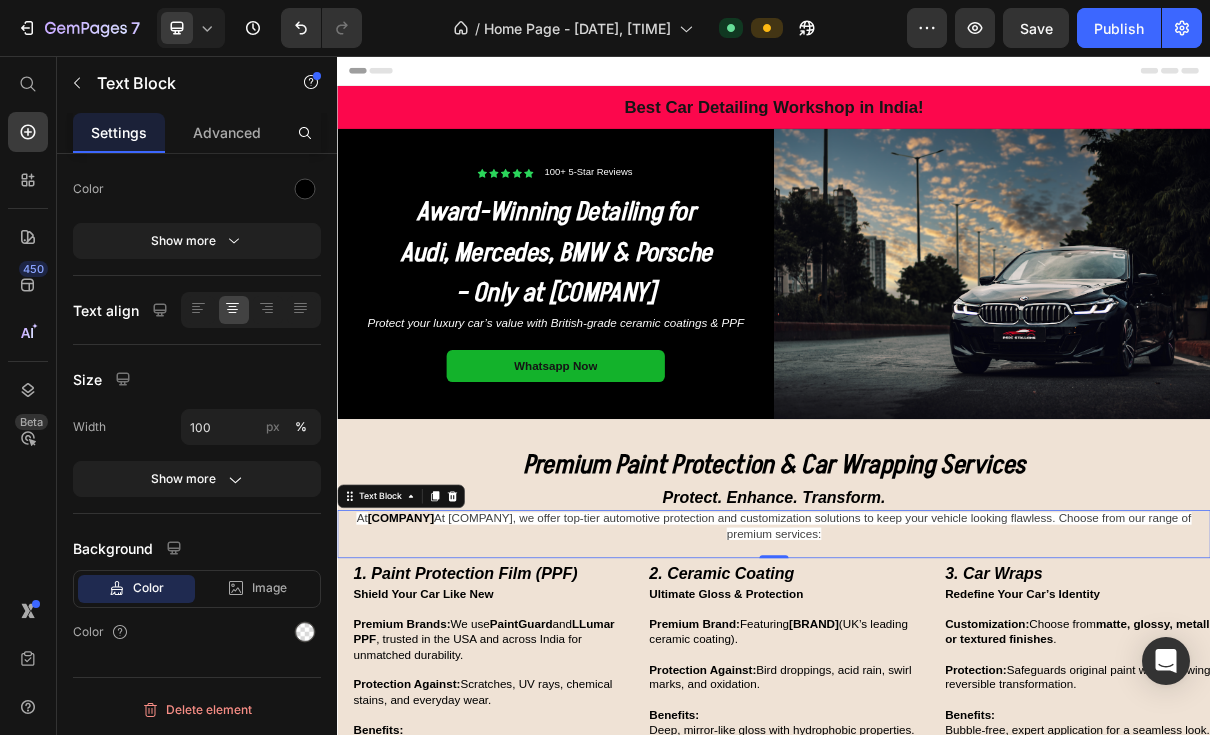 click at bounding box center (305, 632) 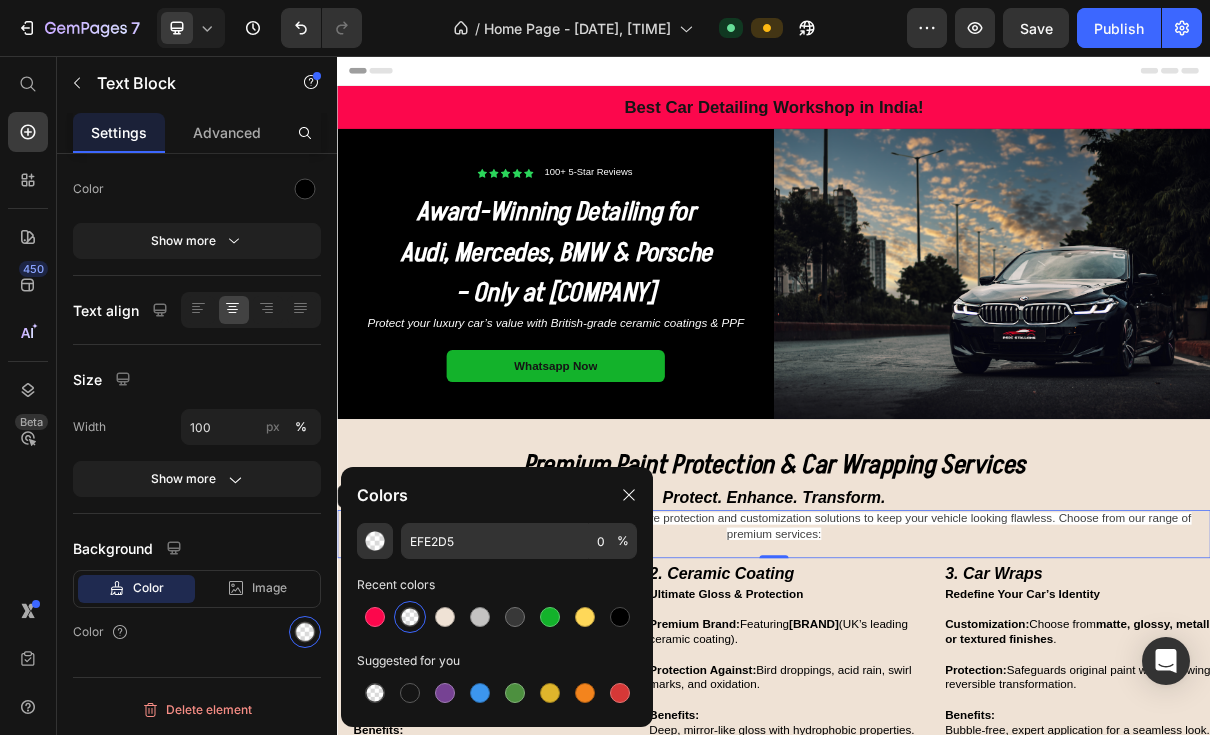 click at bounding box center (375, 617) 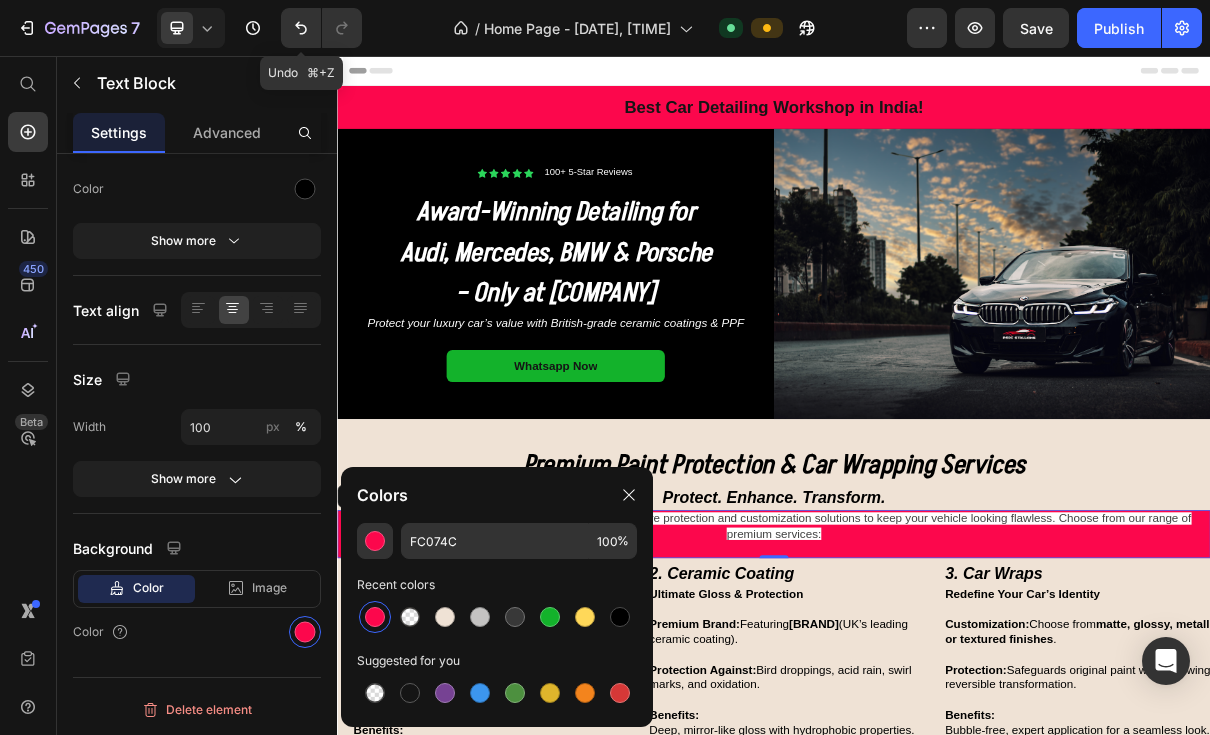 click 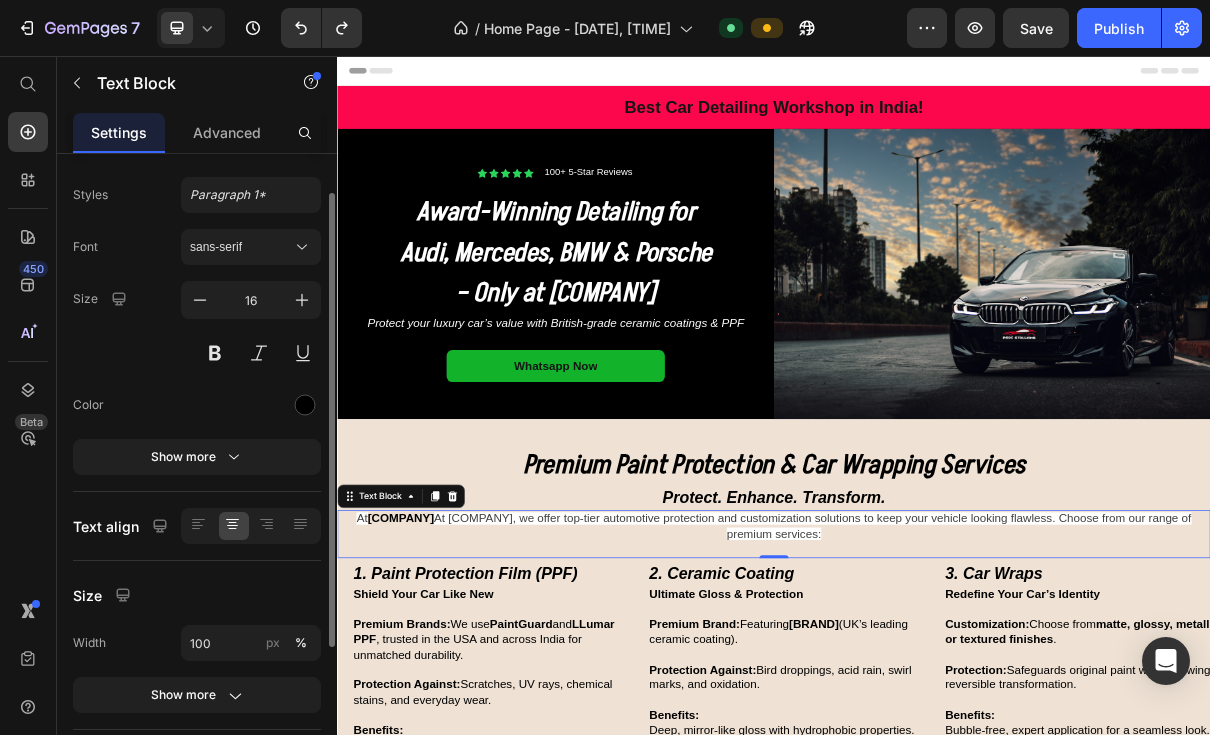scroll, scrollTop: 0, scrollLeft: 0, axis: both 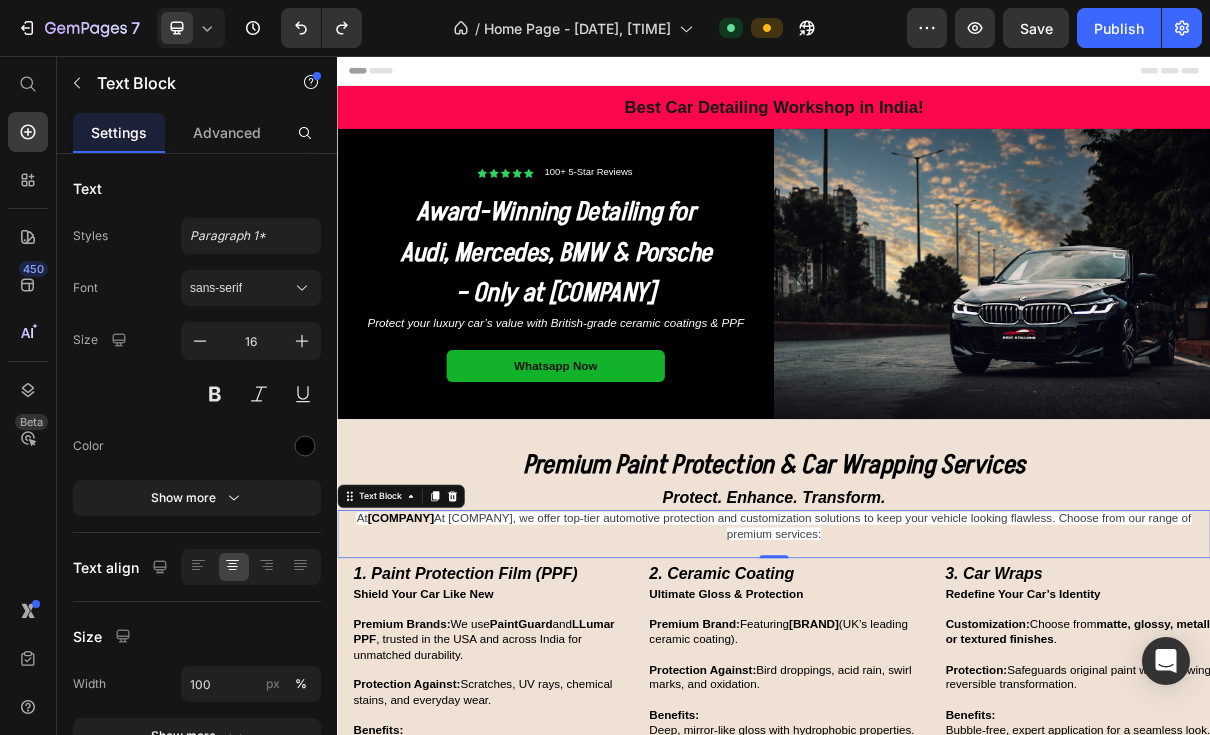 click on "Paragraph 1*" 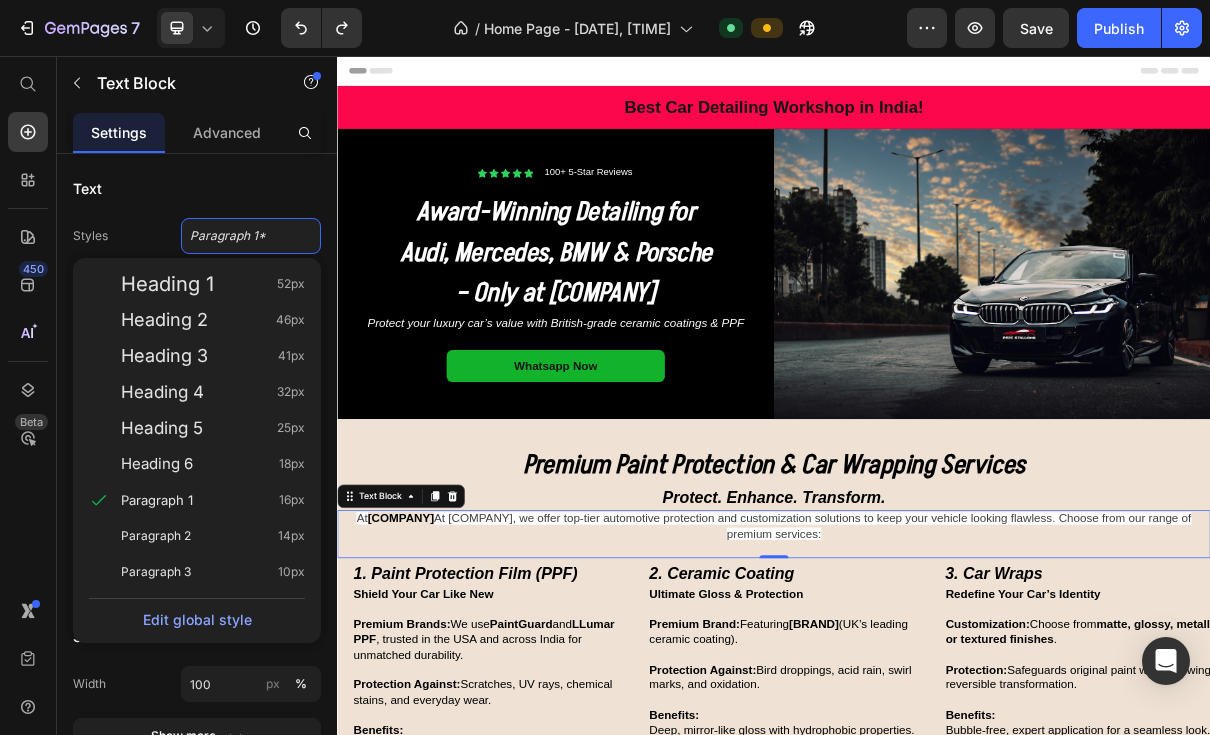 click on "Paragraph 2" at bounding box center (156, 536) 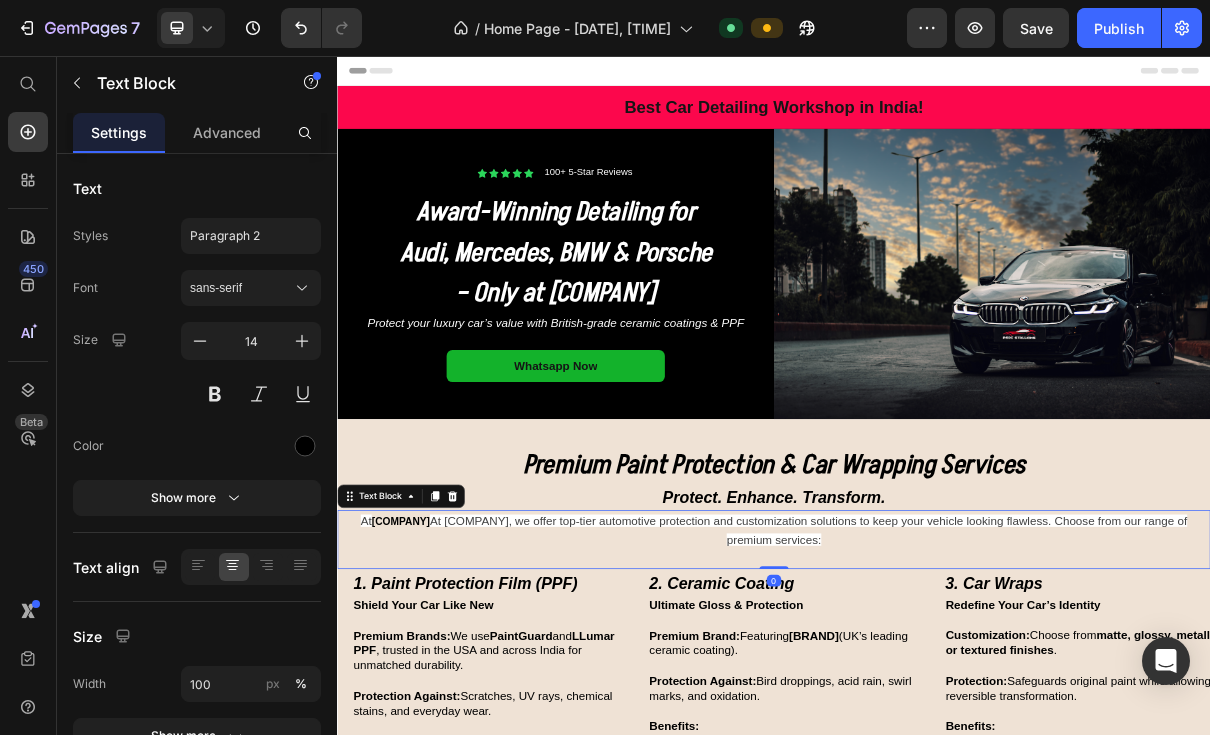 click on "Paragraph 2" 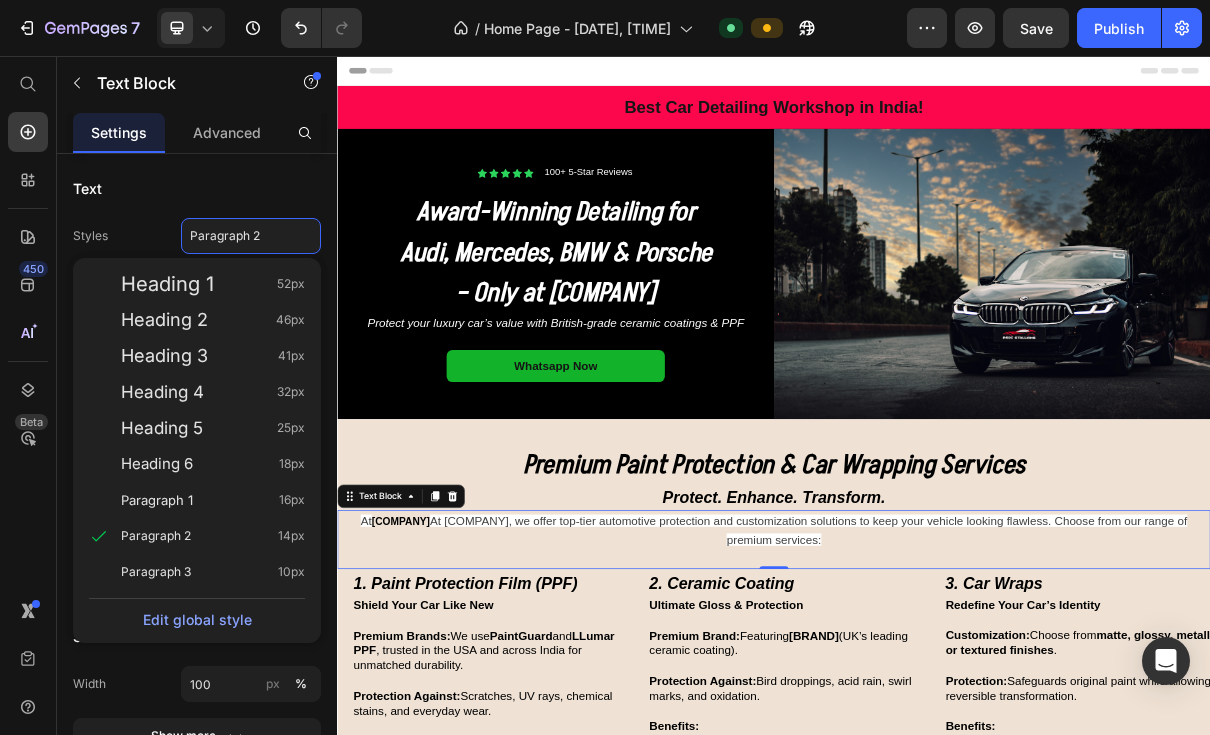 click on "Heading 1" at bounding box center (167, 284) 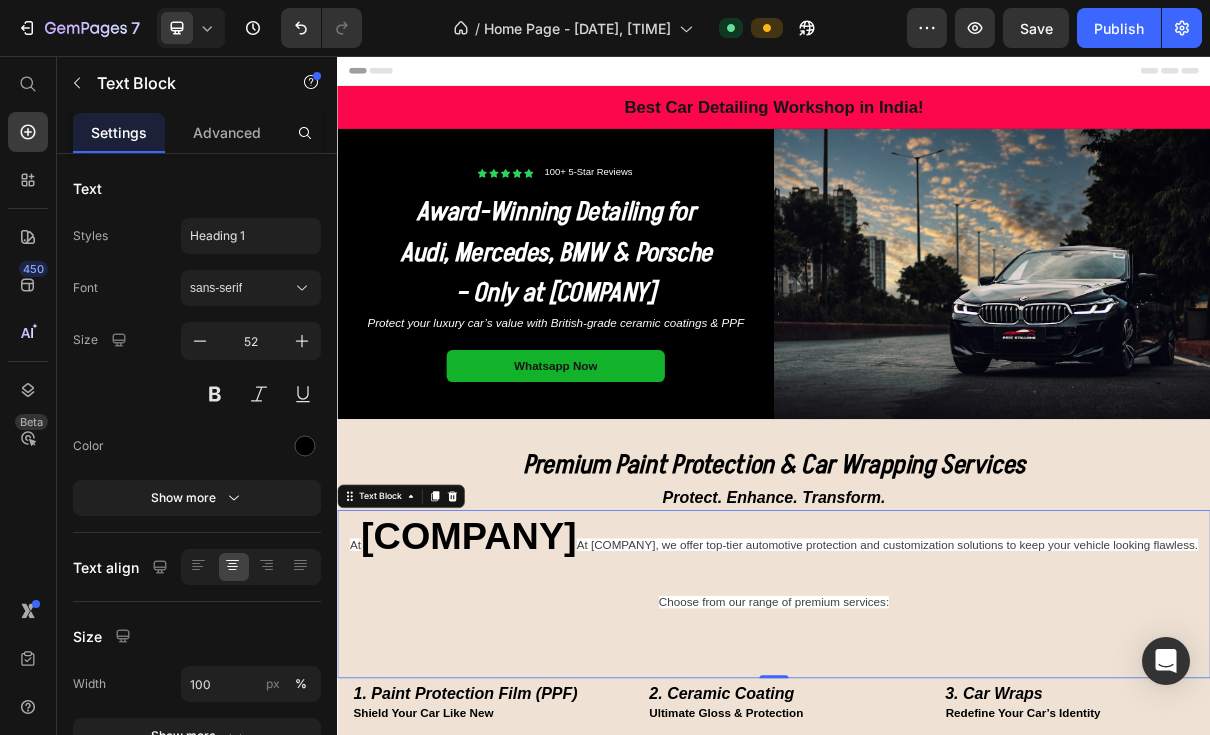 click on "Heading 1" 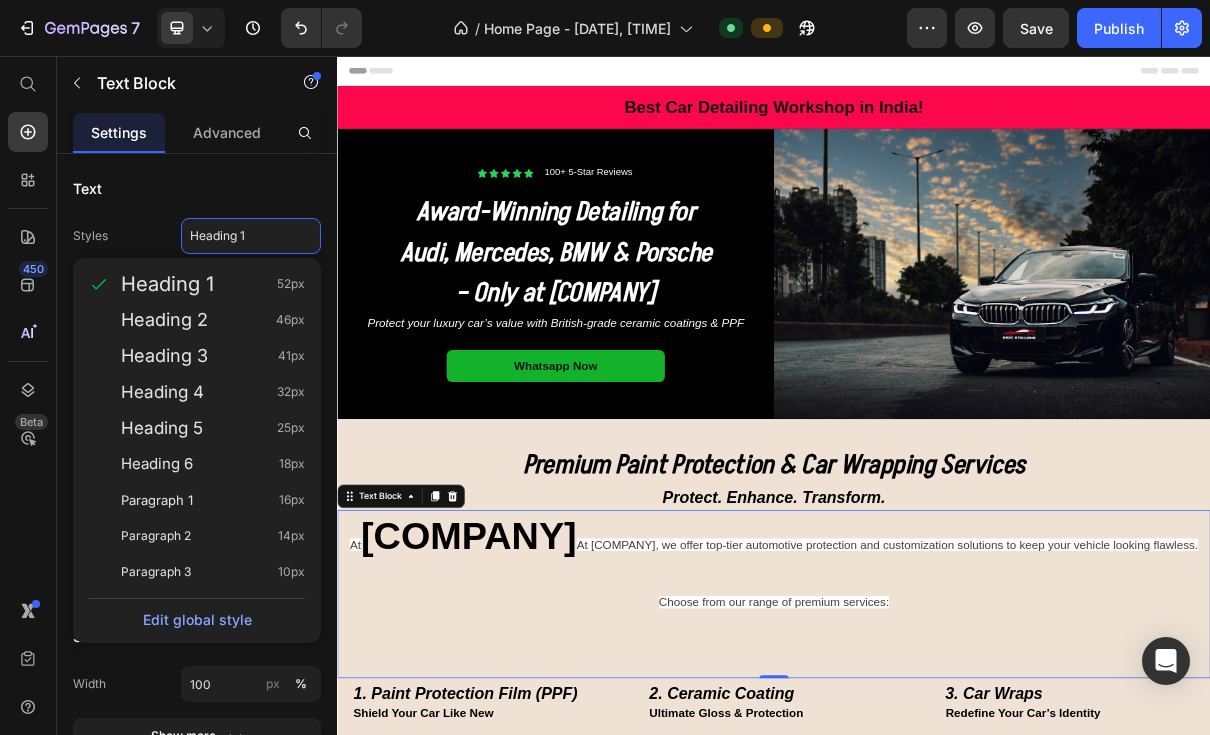 click on "Paragraph 1" at bounding box center (157, 500) 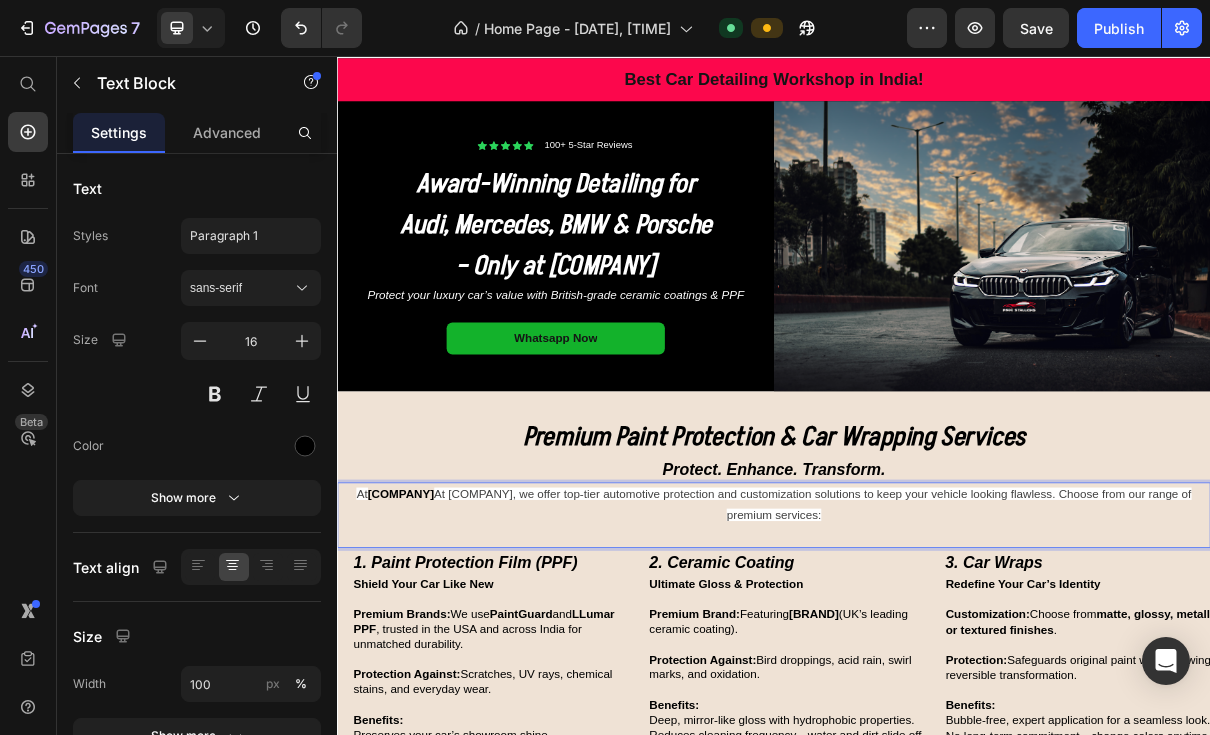 scroll, scrollTop: 47, scrollLeft: 0, axis: vertical 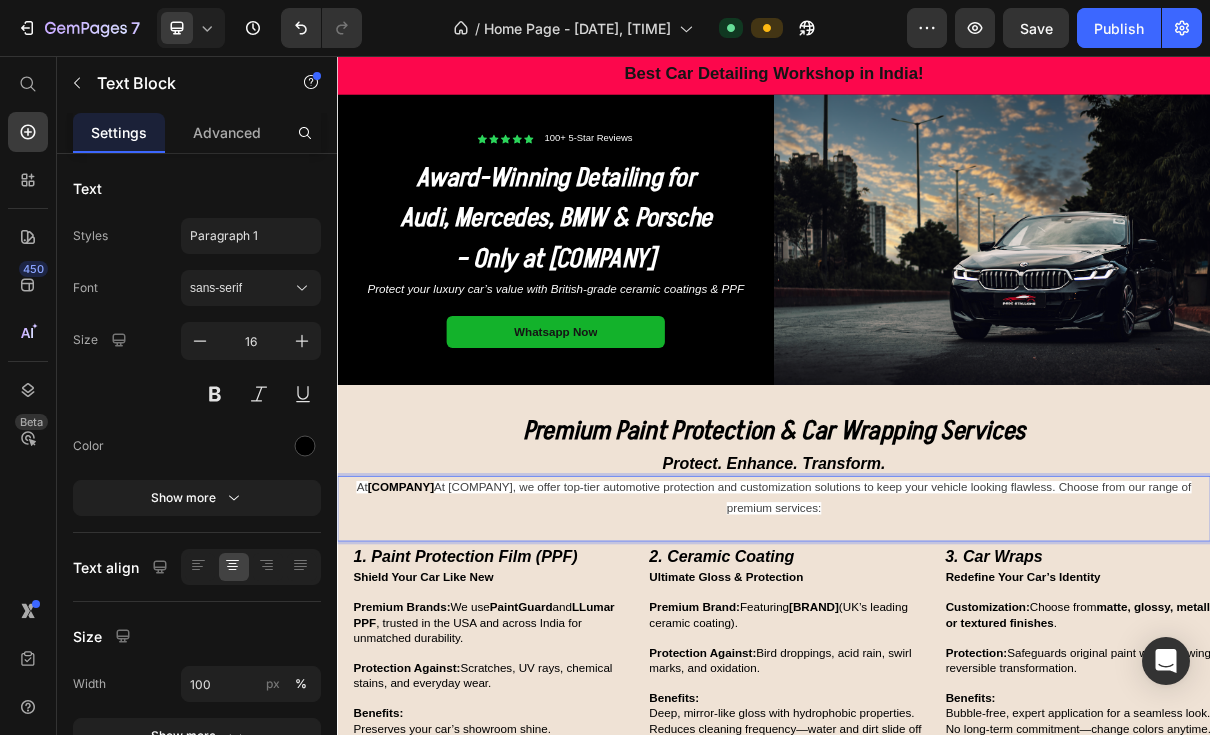 click on "At [COMPANY], we offer top-tier automotive protection and customization solutions to keep your vehicle looking flawless. Choose from our range of premium services:" at bounding box center [937, 678] 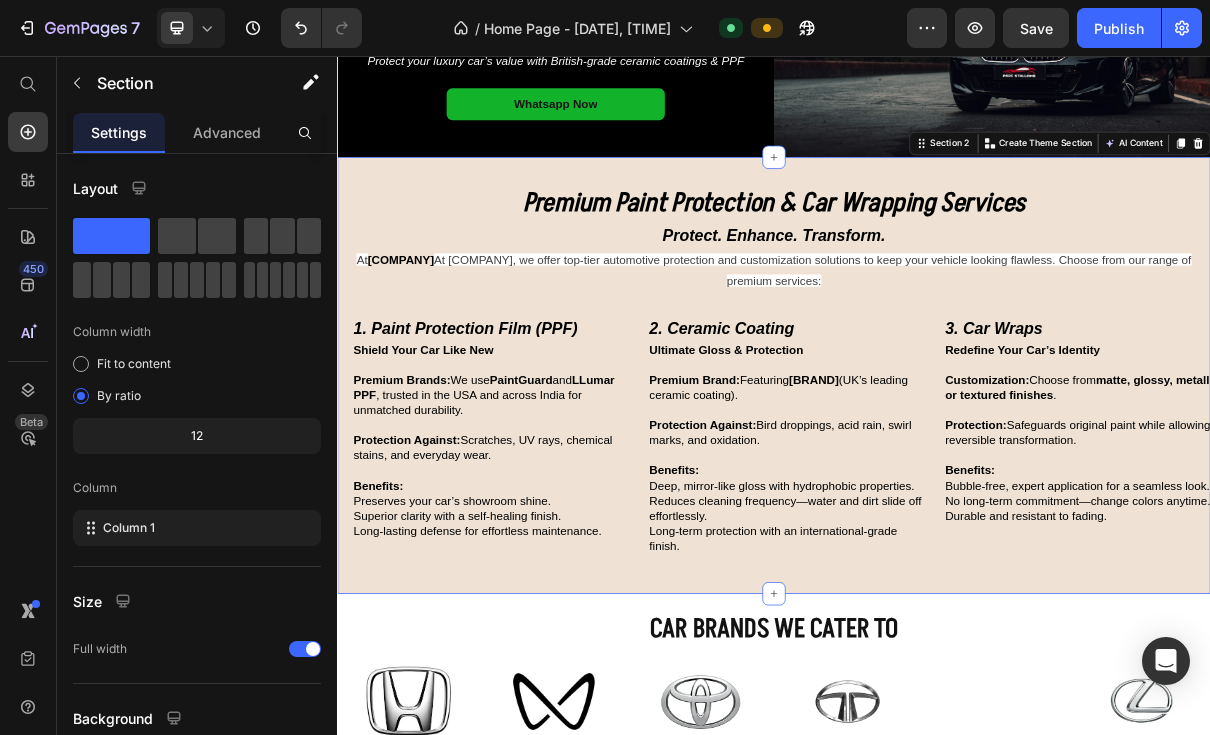 scroll, scrollTop: 371, scrollLeft: 0, axis: vertical 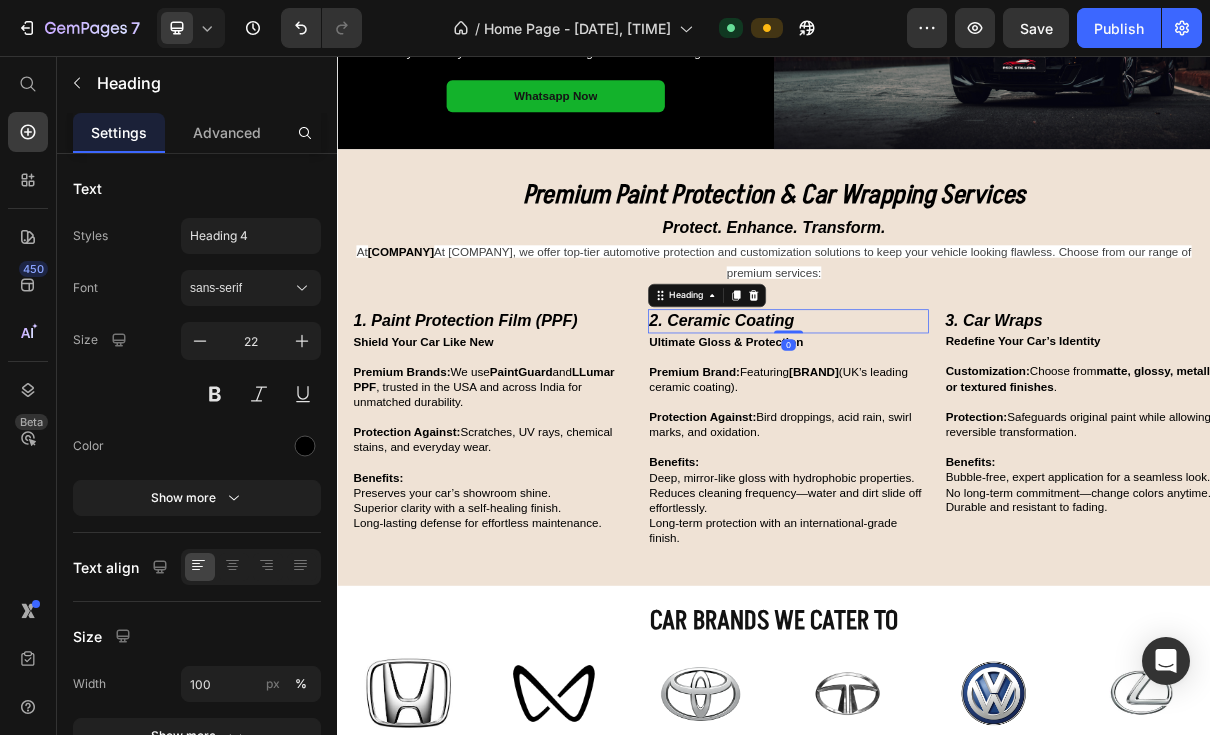 click on "Advanced" 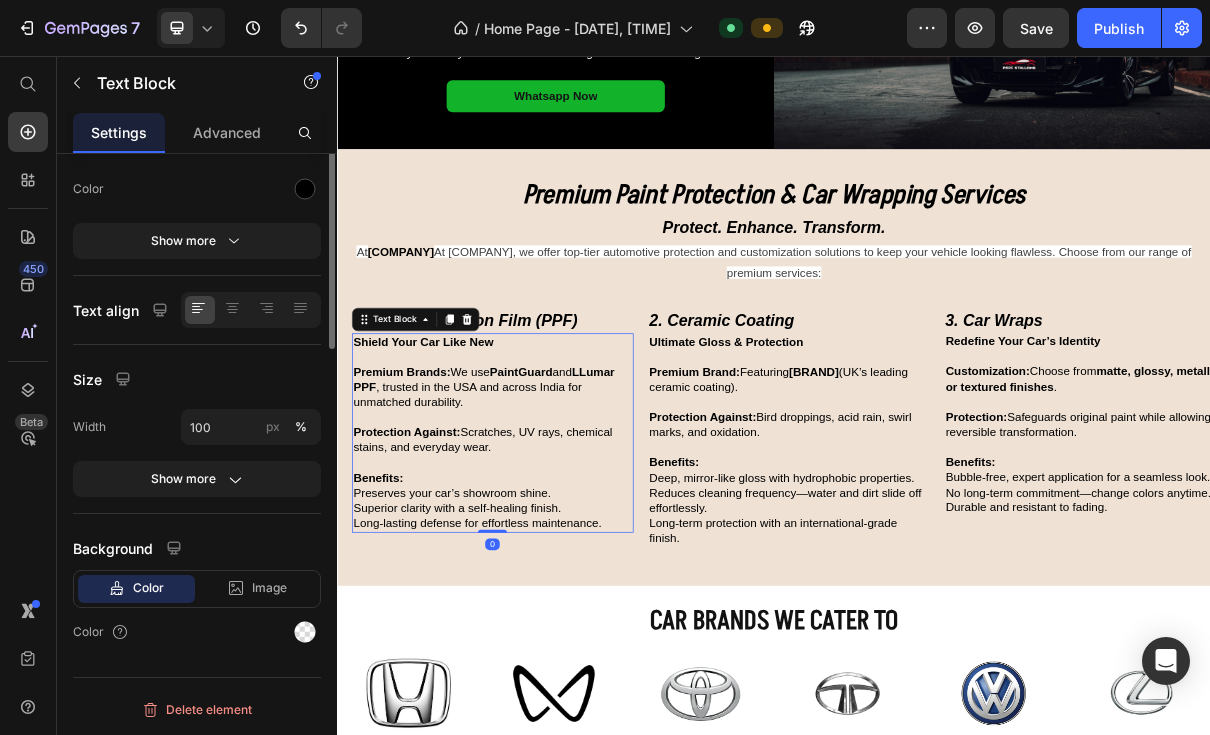 scroll, scrollTop: 0, scrollLeft: 0, axis: both 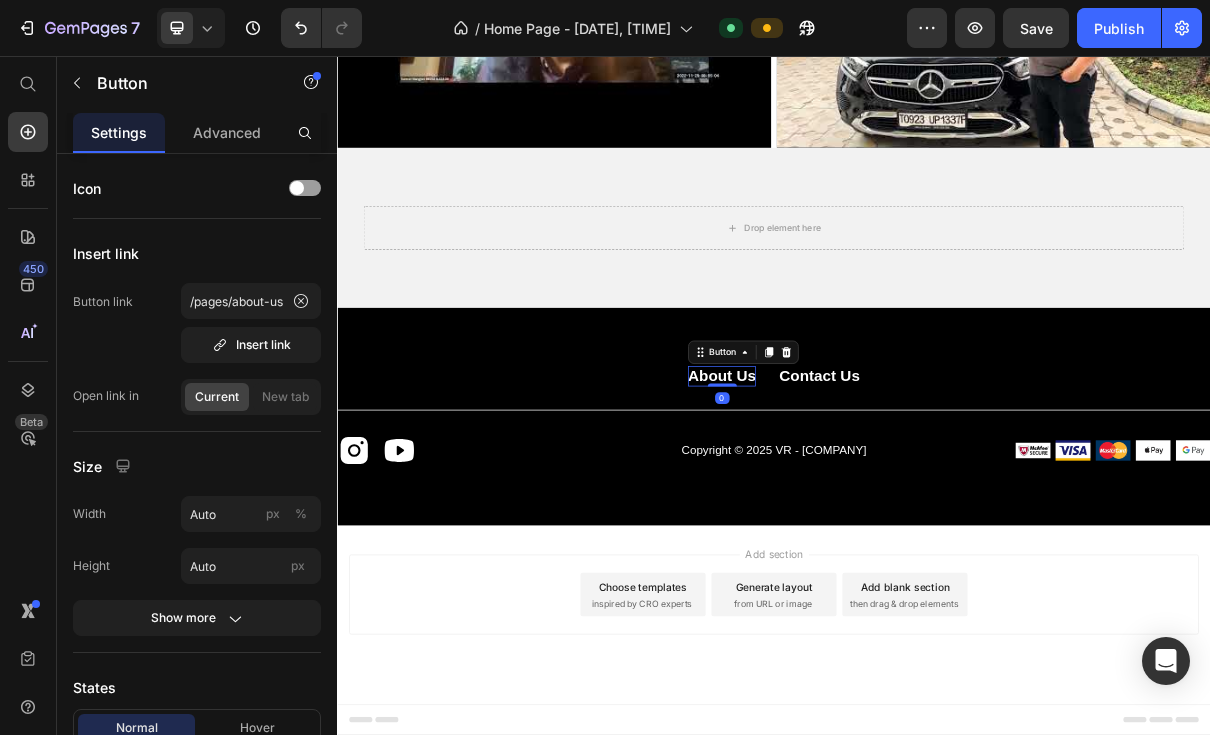 click on "about us" at bounding box center (865, 495) 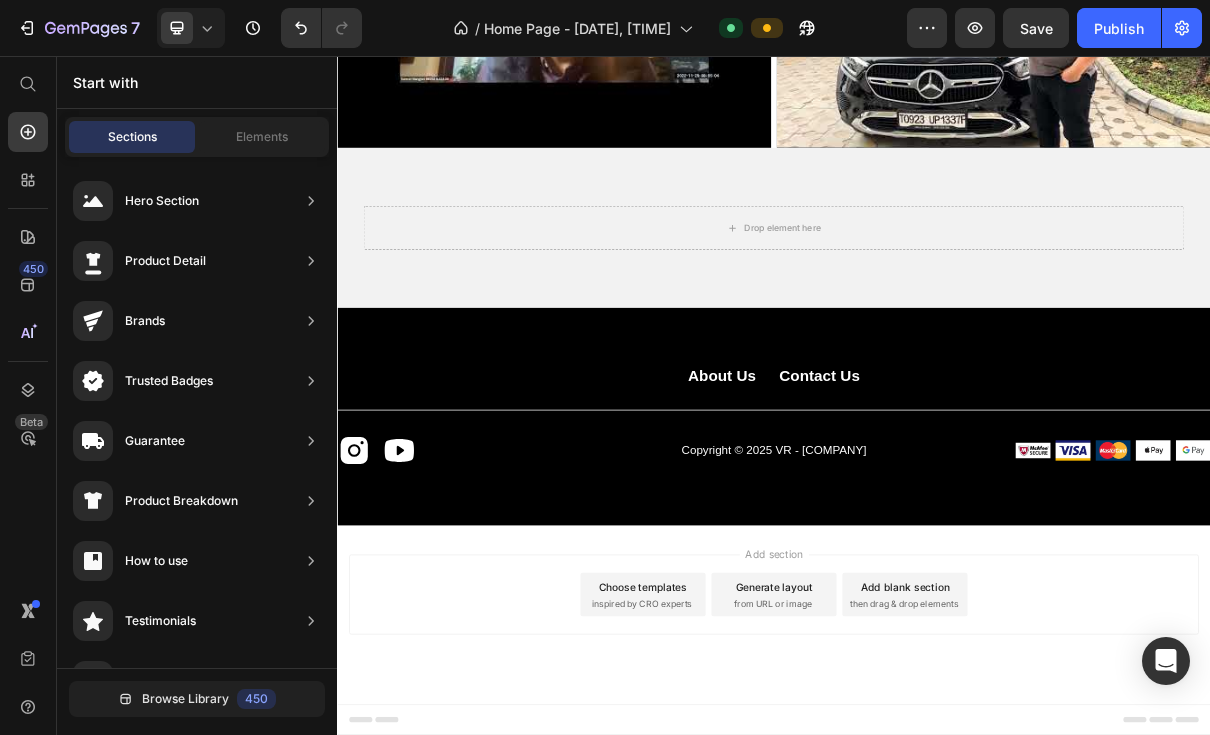 click on "Add section Choose templates inspired by CRO experts Generate layout from URL or image Add blank section then drag & drop elements" at bounding box center [937, 796] 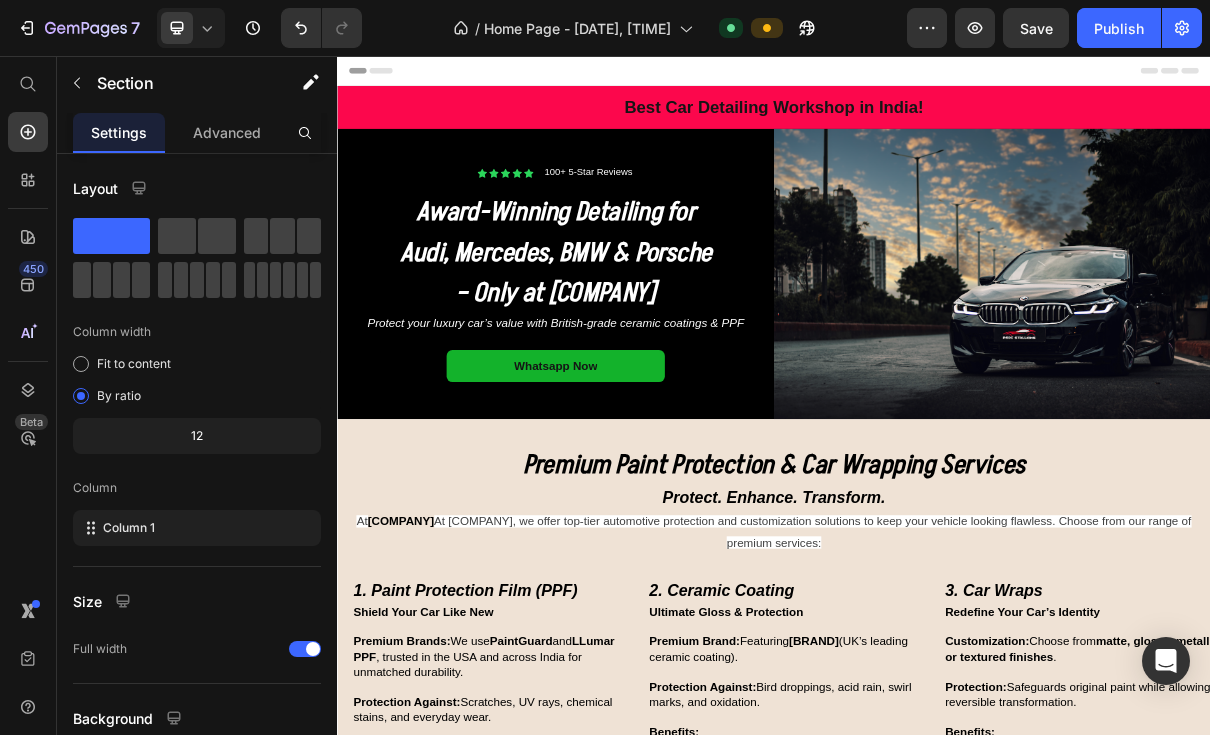 scroll, scrollTop: 0, scrollLeft: 0, axis: both 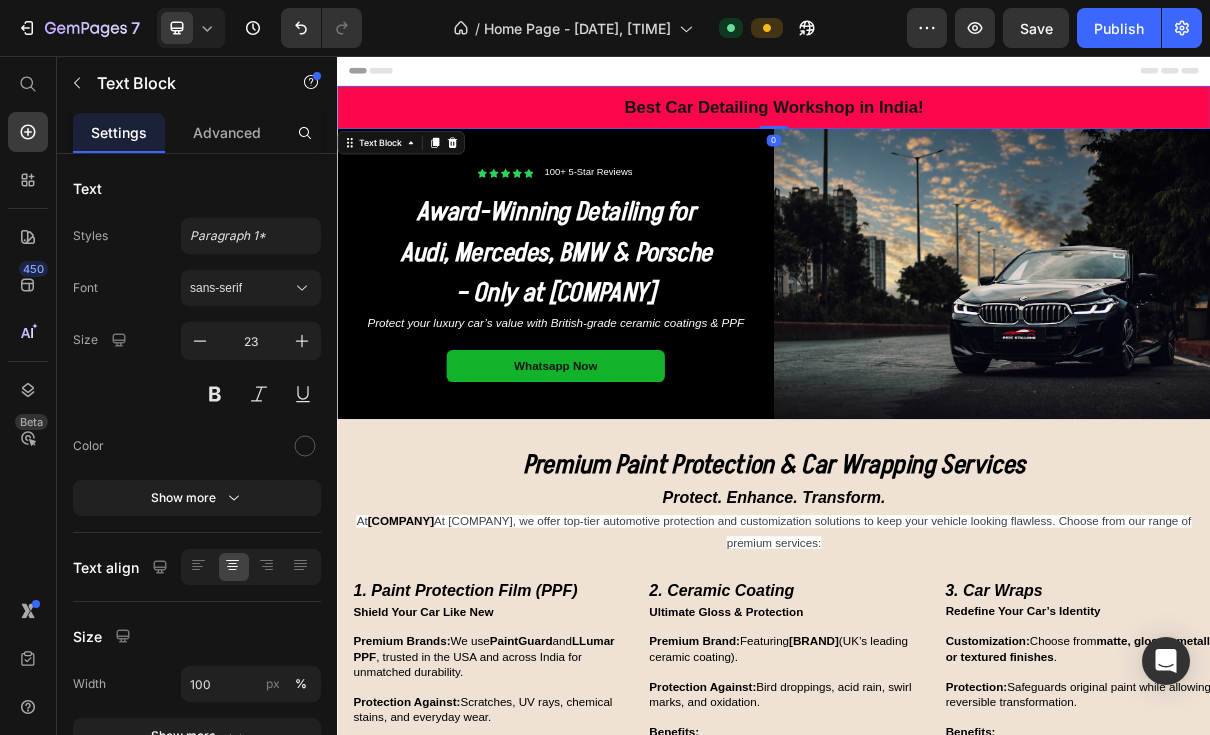 click 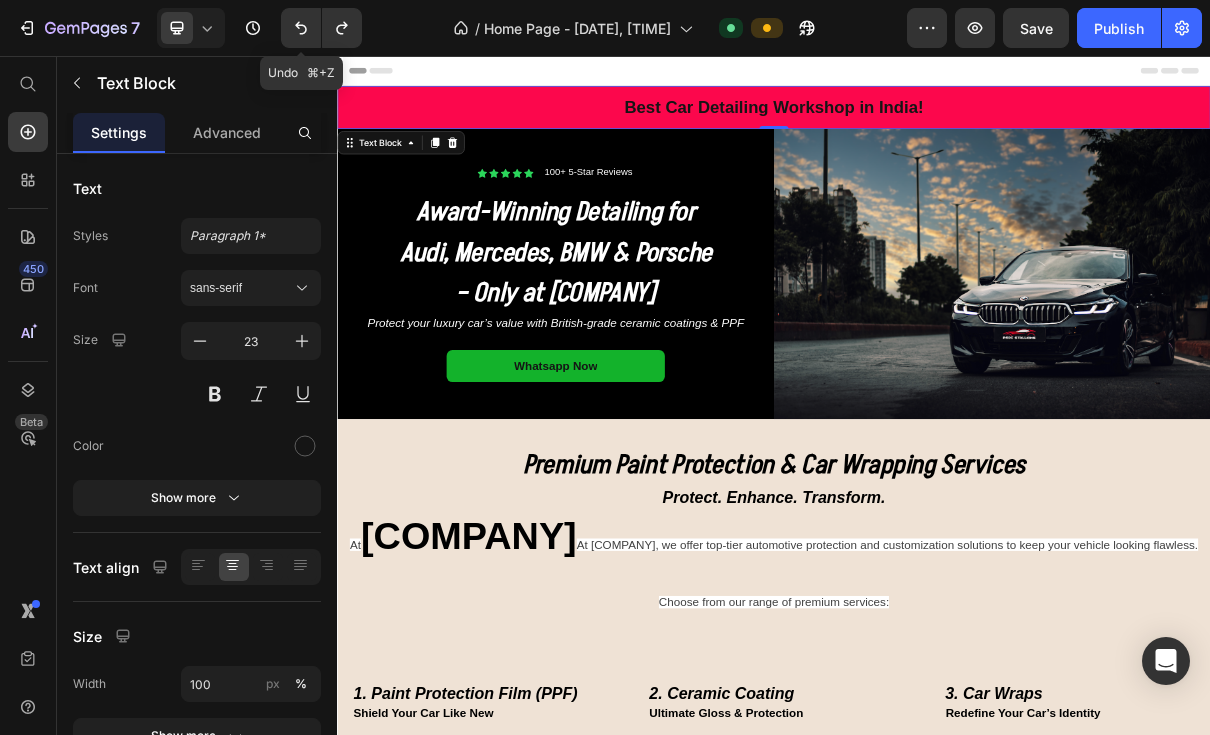 click 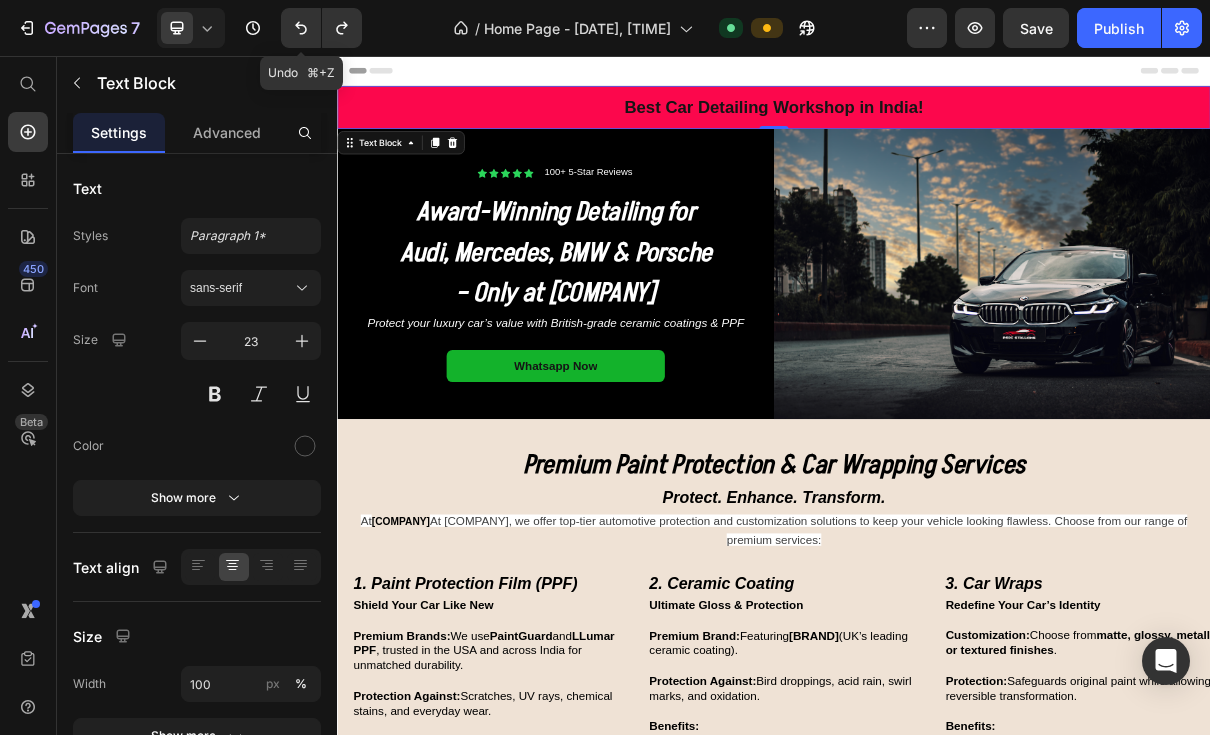 click 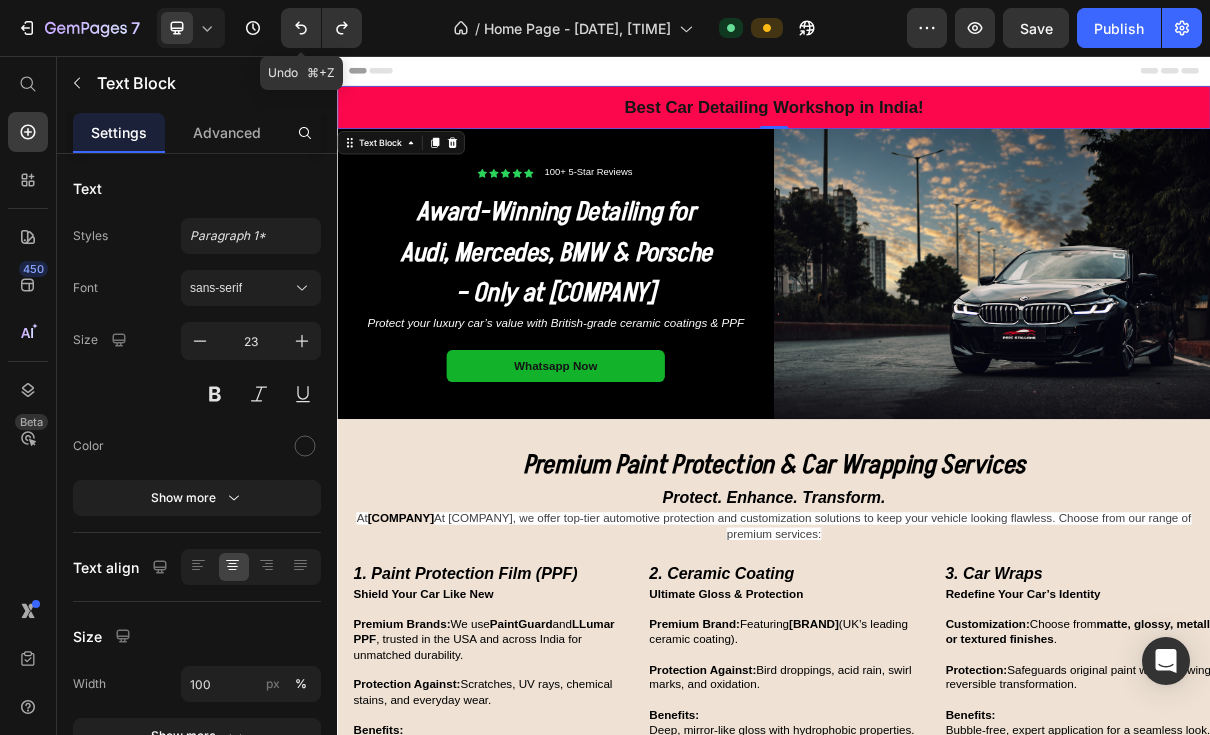 click 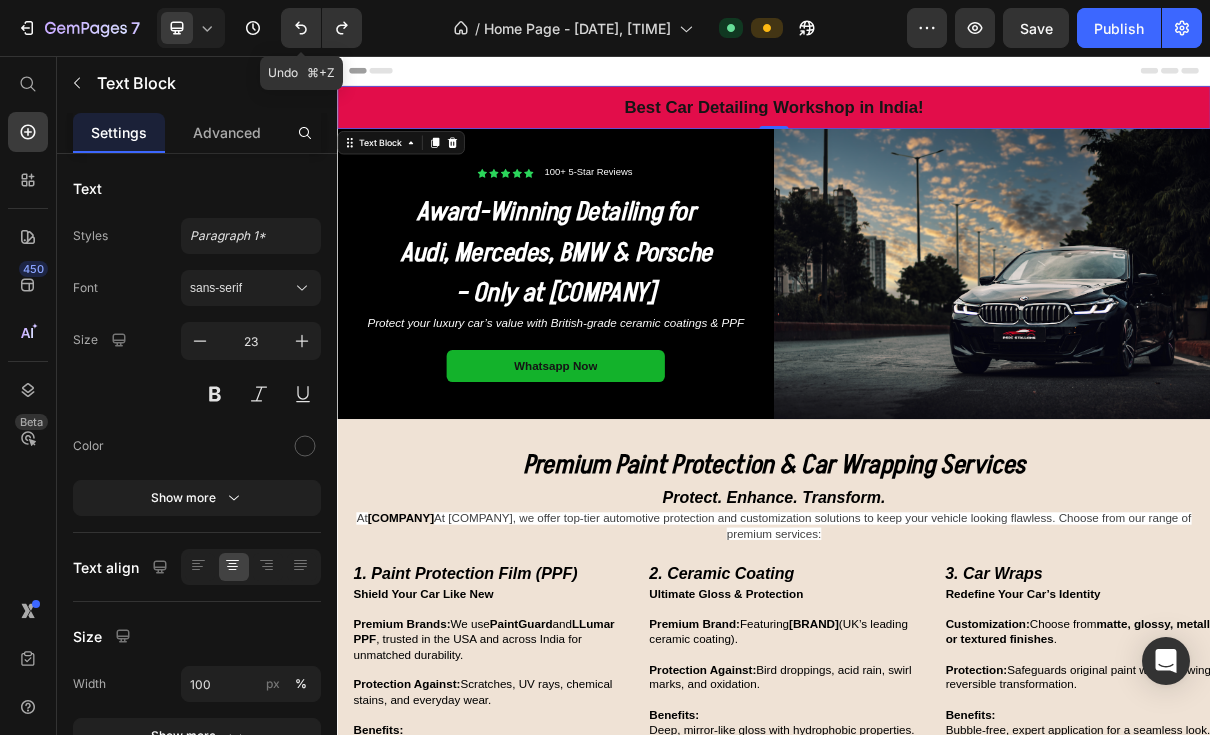 click 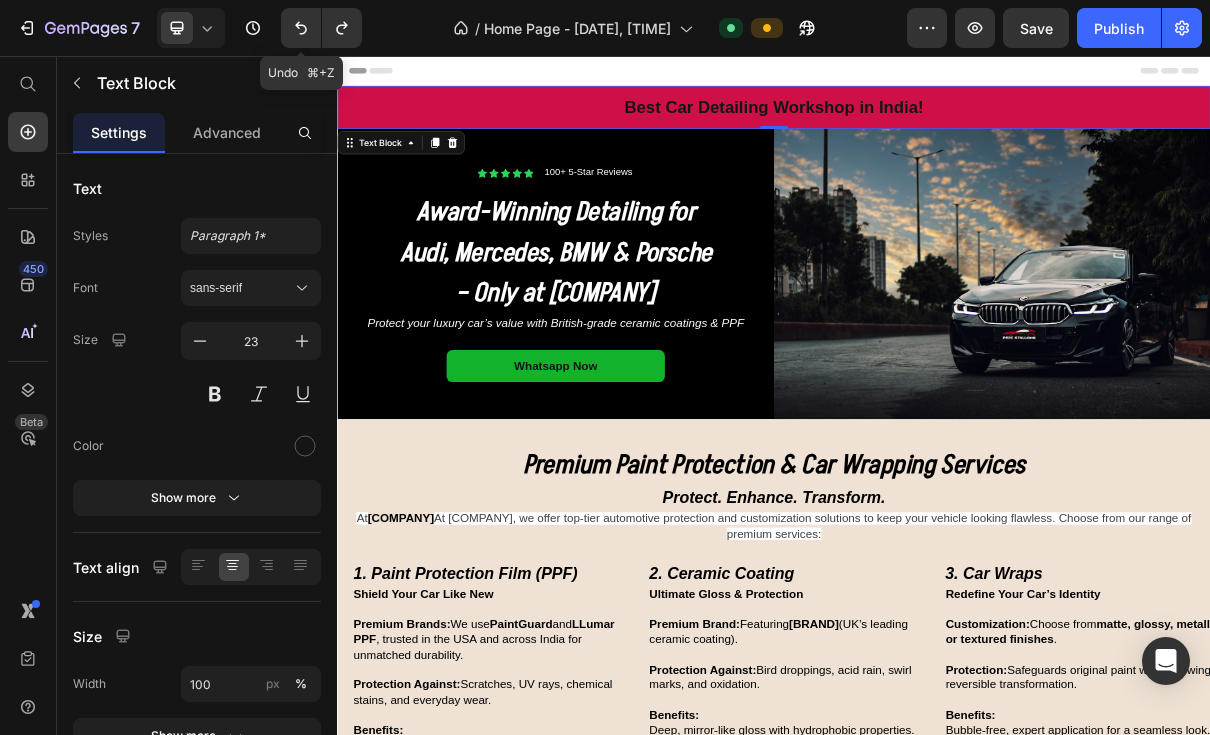 click 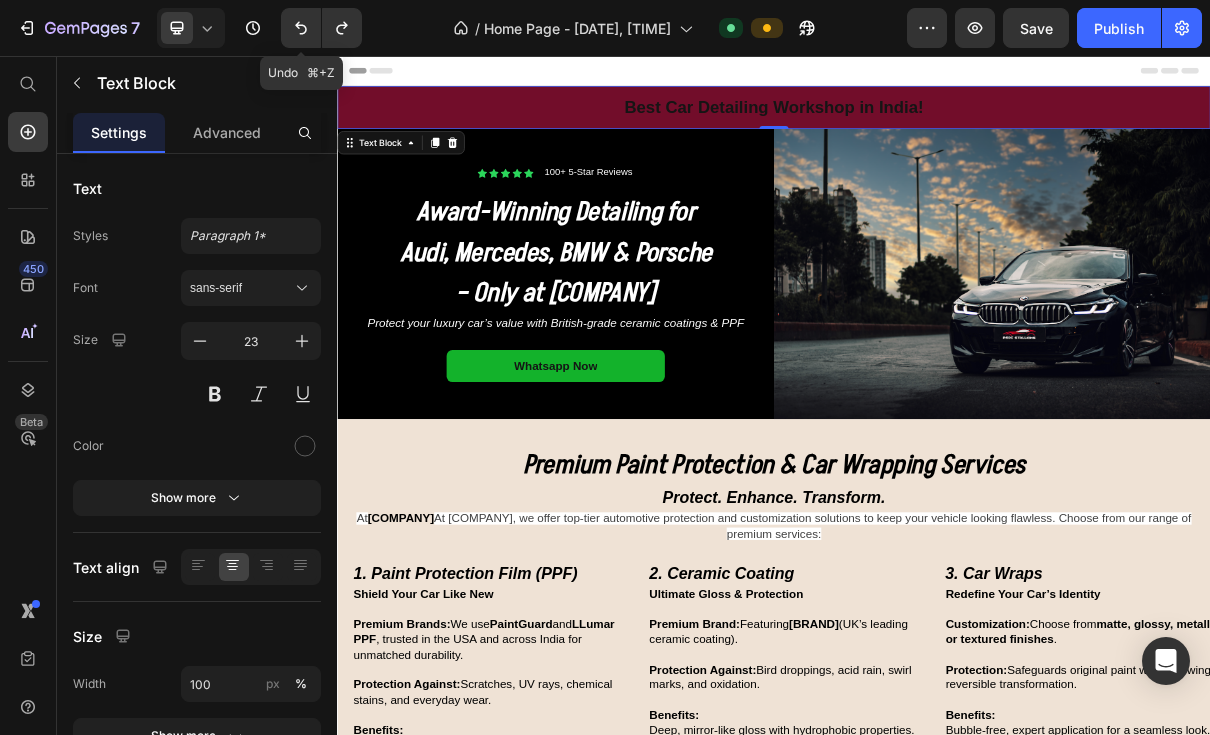 click 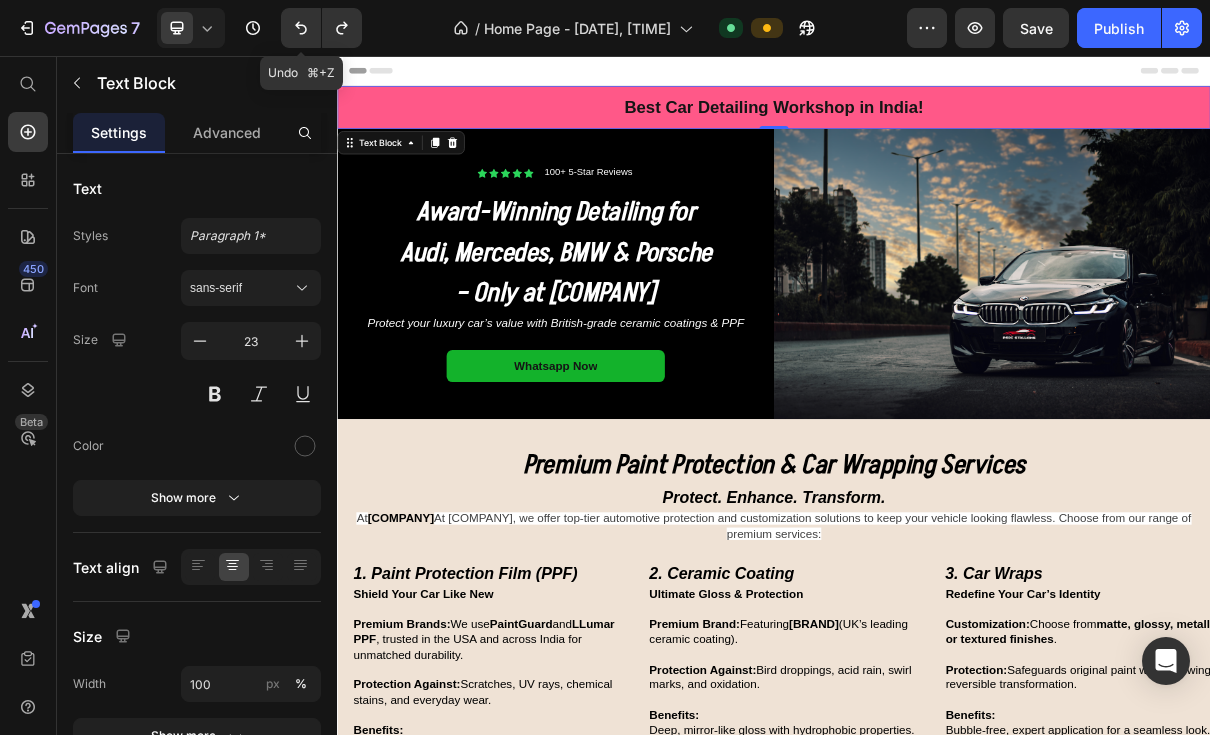 click 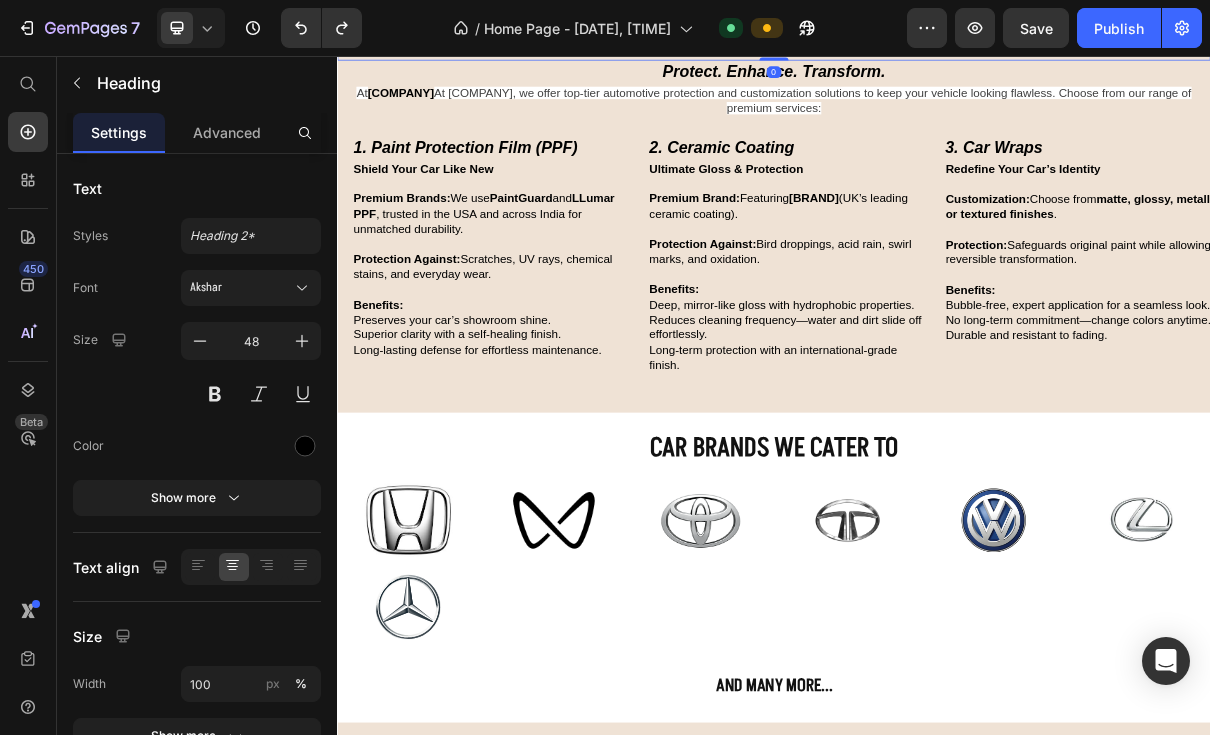 scroll, scrollTop: 601, scrollLeft: 0, axis: vertical 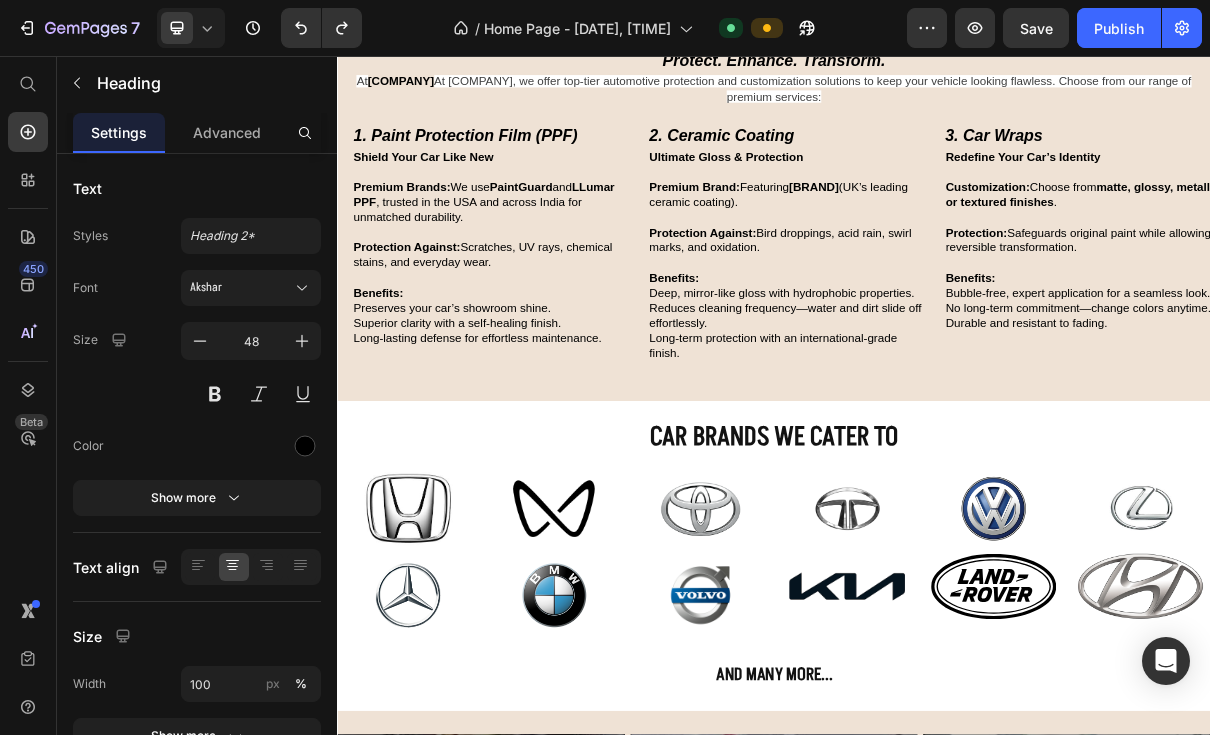 click at bounding box center (77, 83) 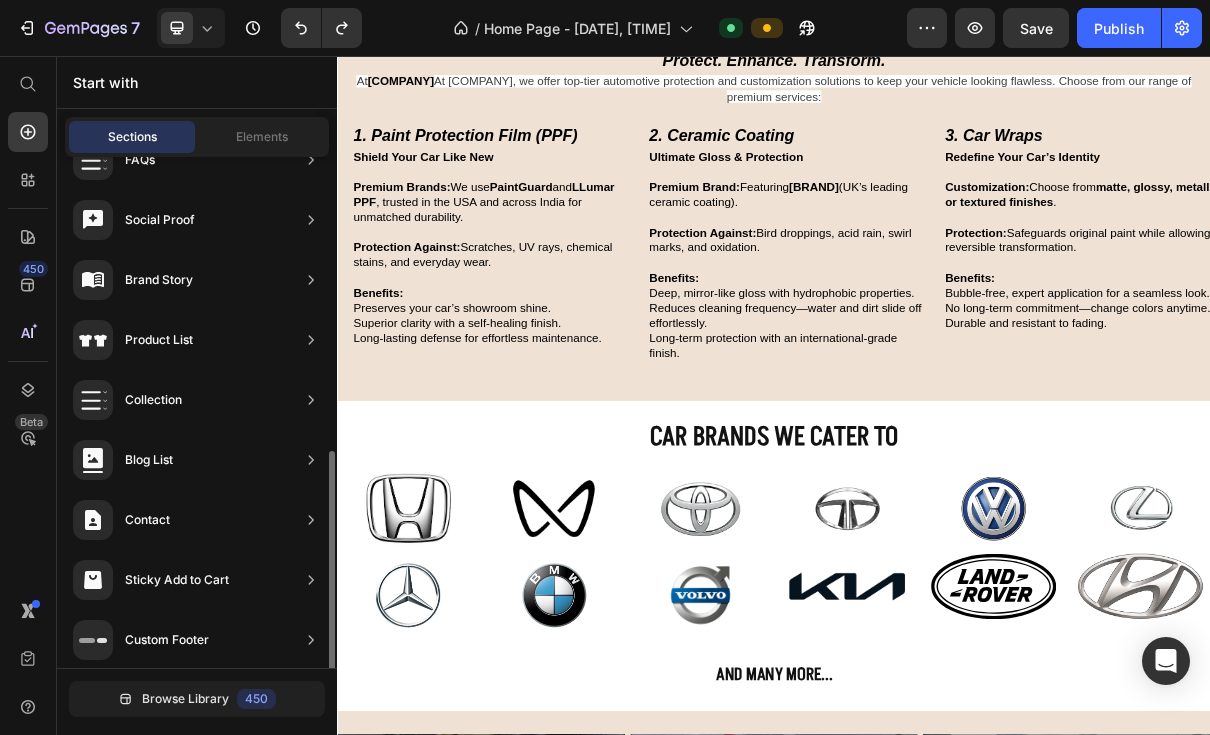 scroll, scrollTop: 649, scrollLeft: 0, axis: vertical 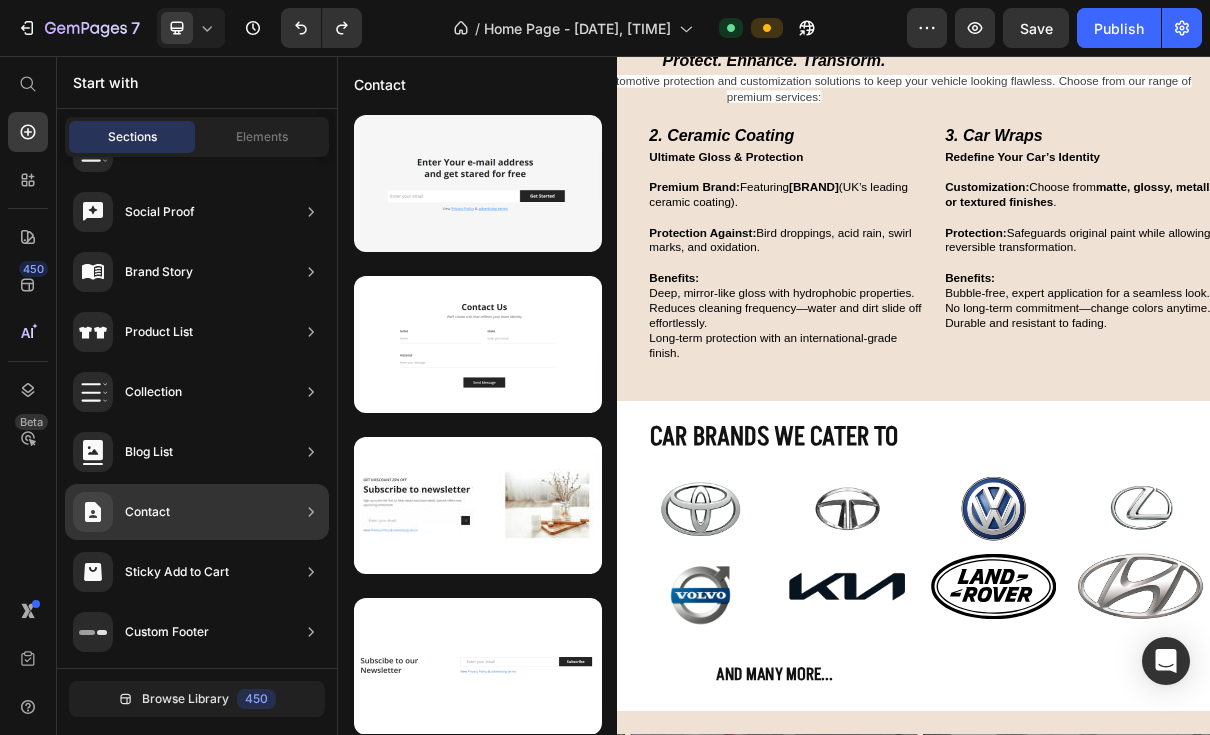click at bounding box center [478, 344] 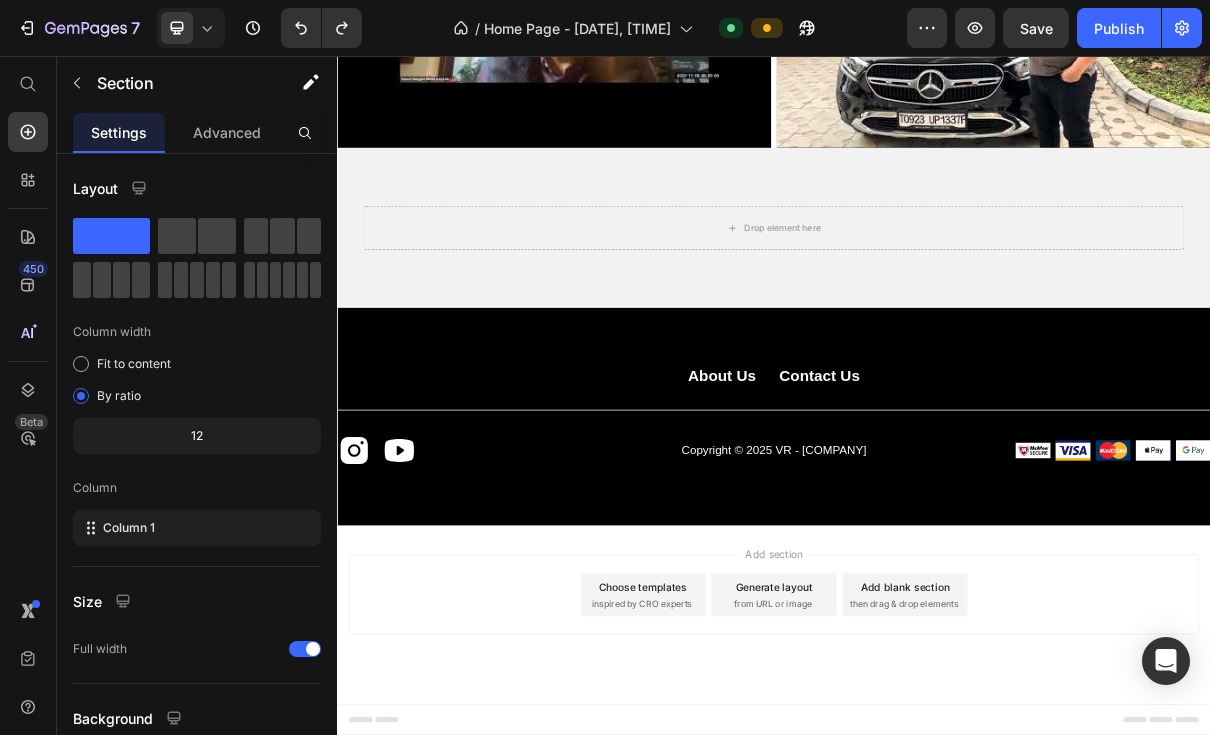 scroll, scrollTop: 5478, scrollLeft: 0, axis: vertical 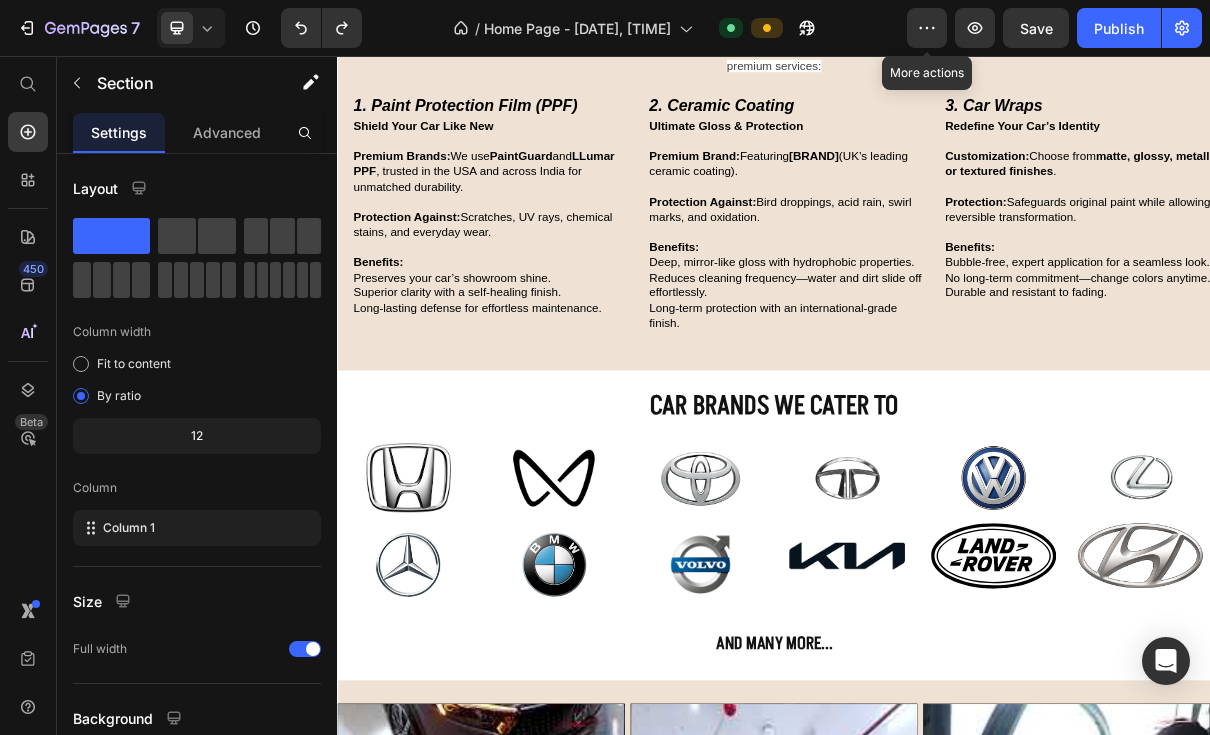 click 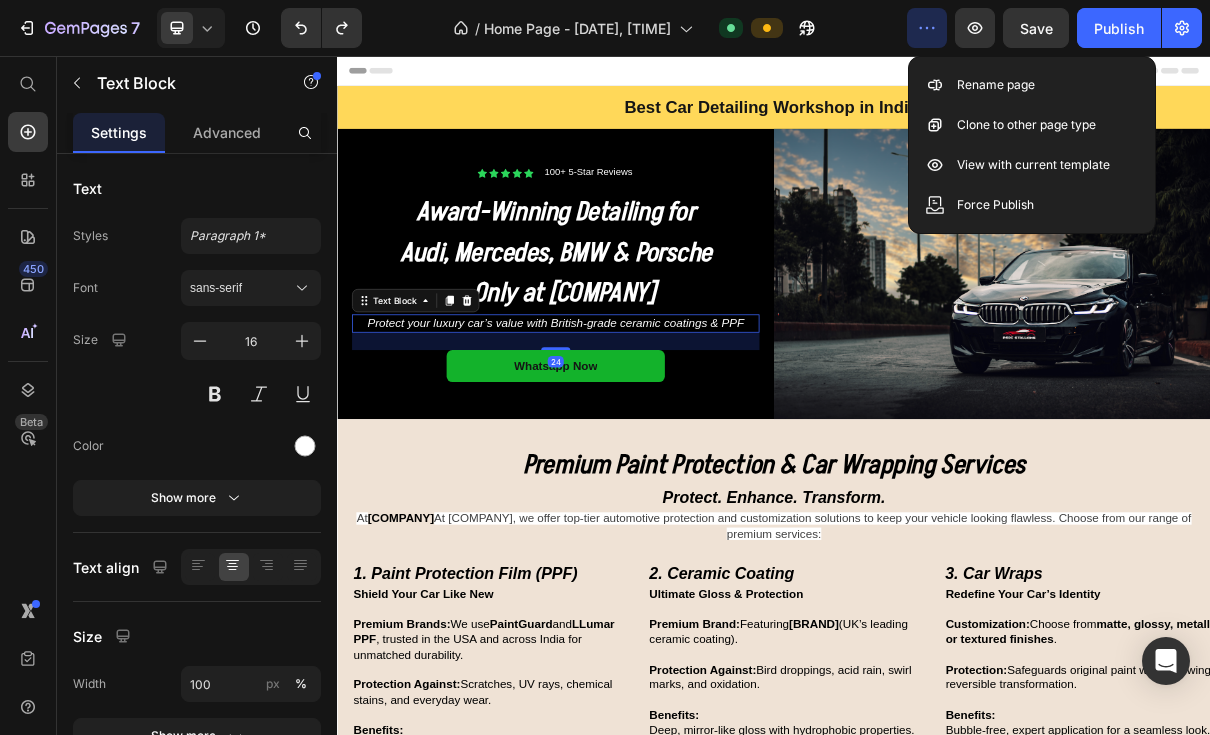 scroll, scrollTop: 0, scrollLeft: 0, axis: both 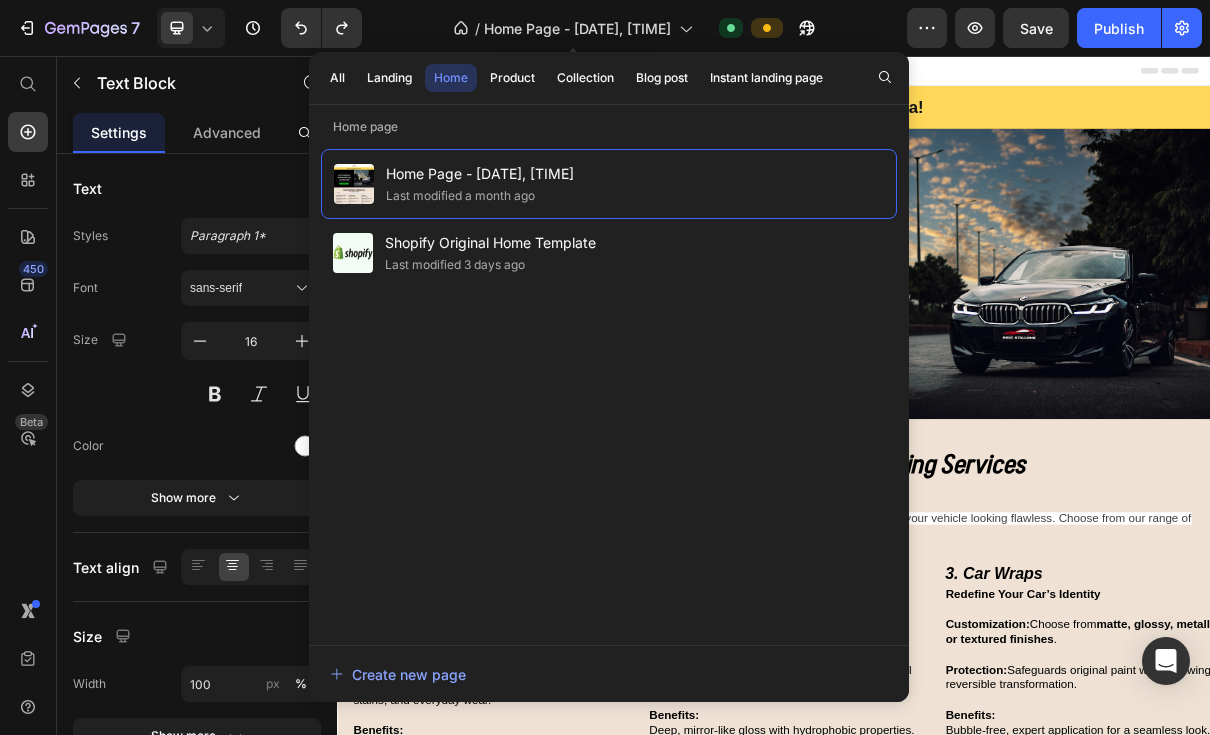 click at bounding box center (885, 77) 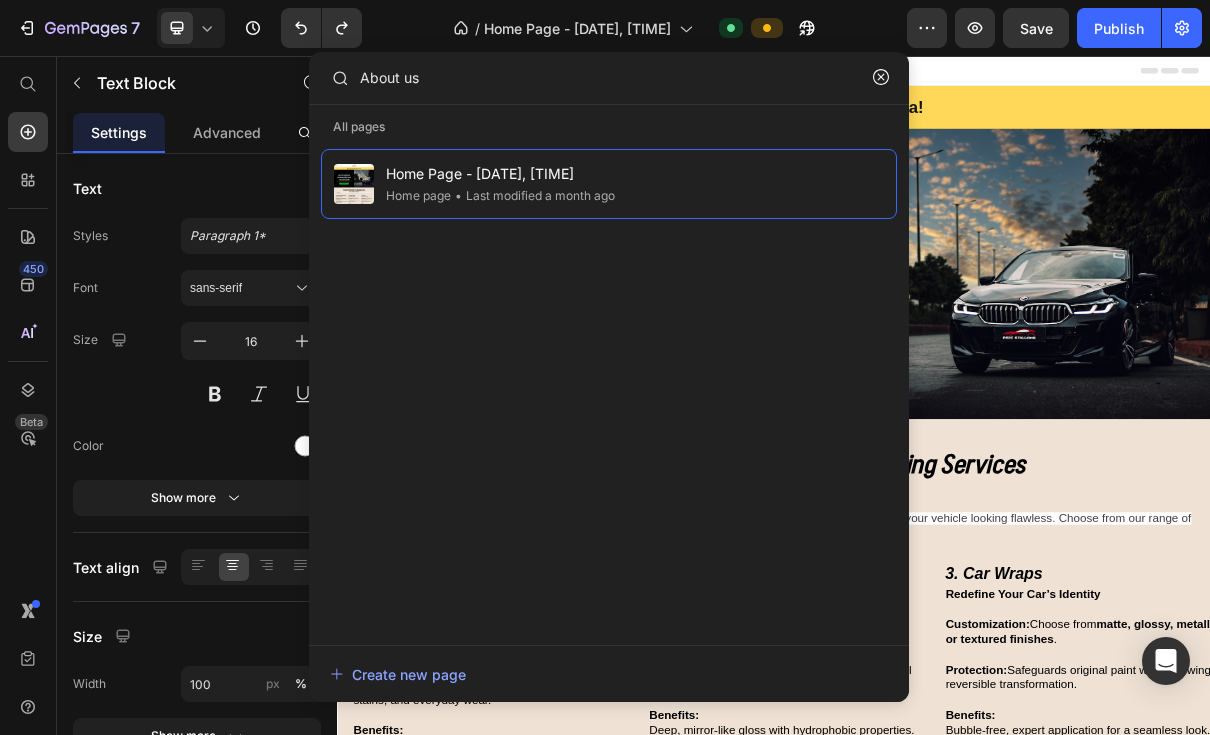 type on "About us" 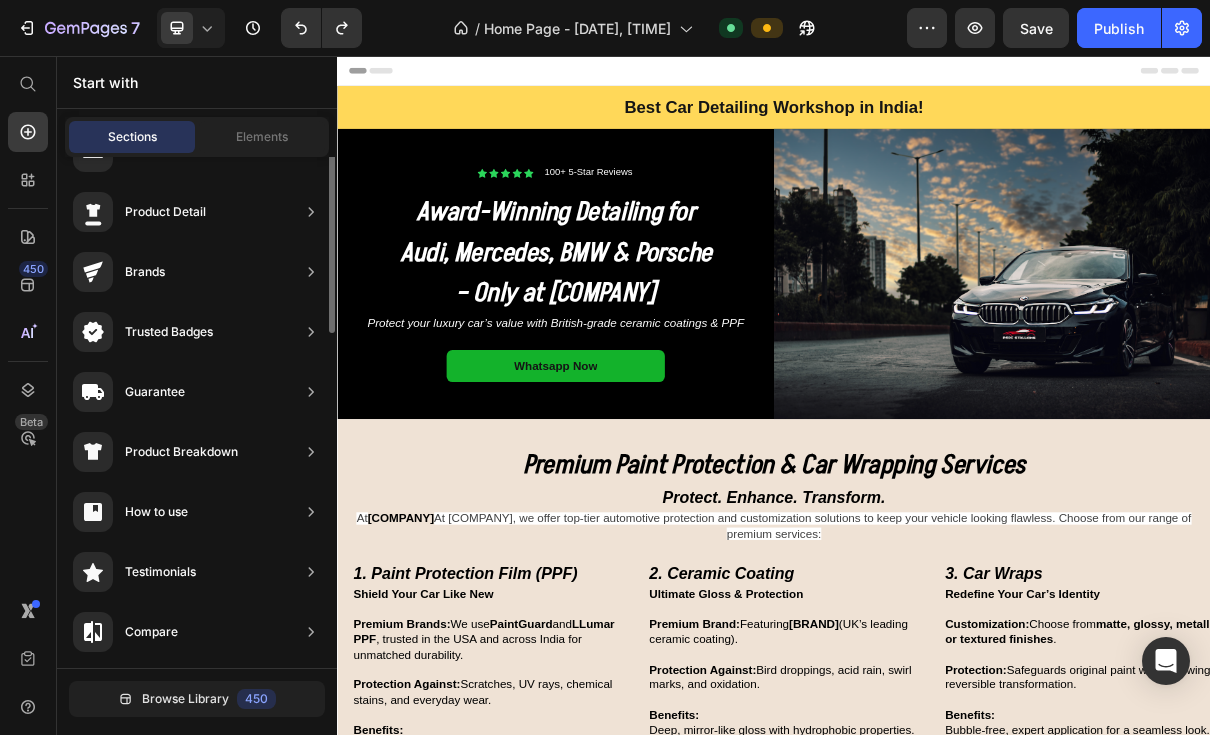 scroll, scrollTop: 0, scrollLeft: 0, axis: both 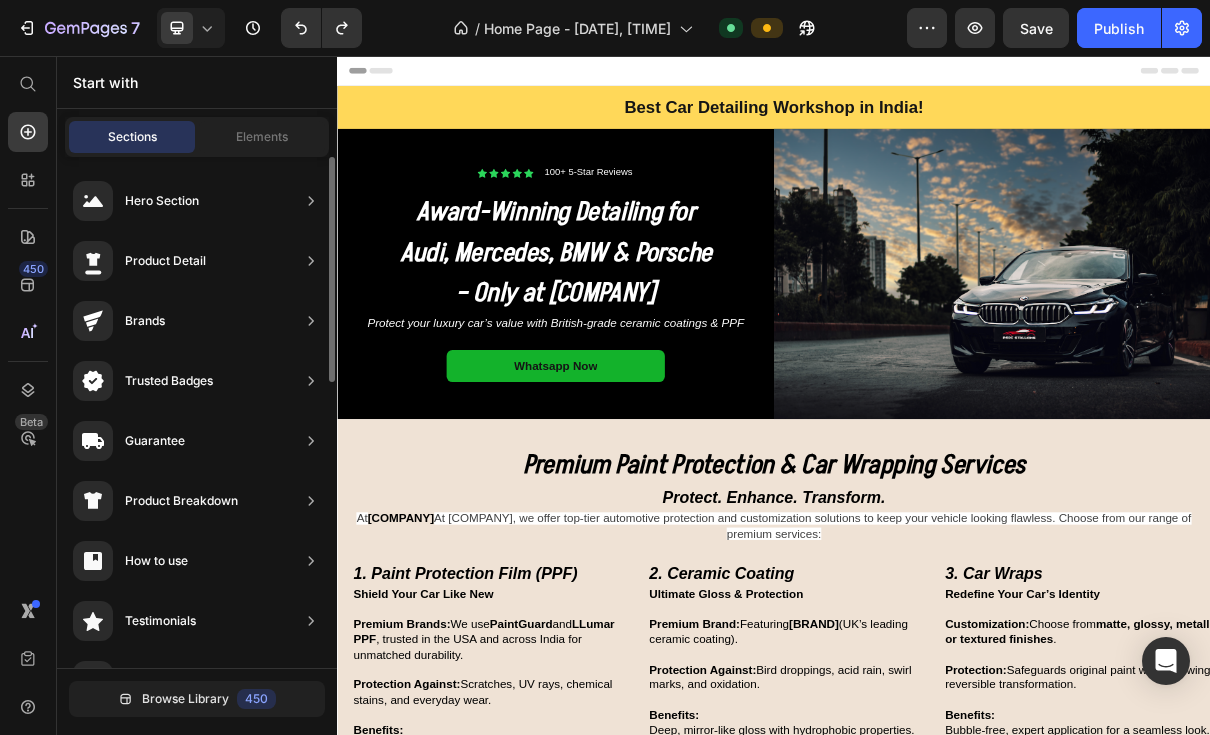 click on "Hero Section" at bounding box center (136, 201) 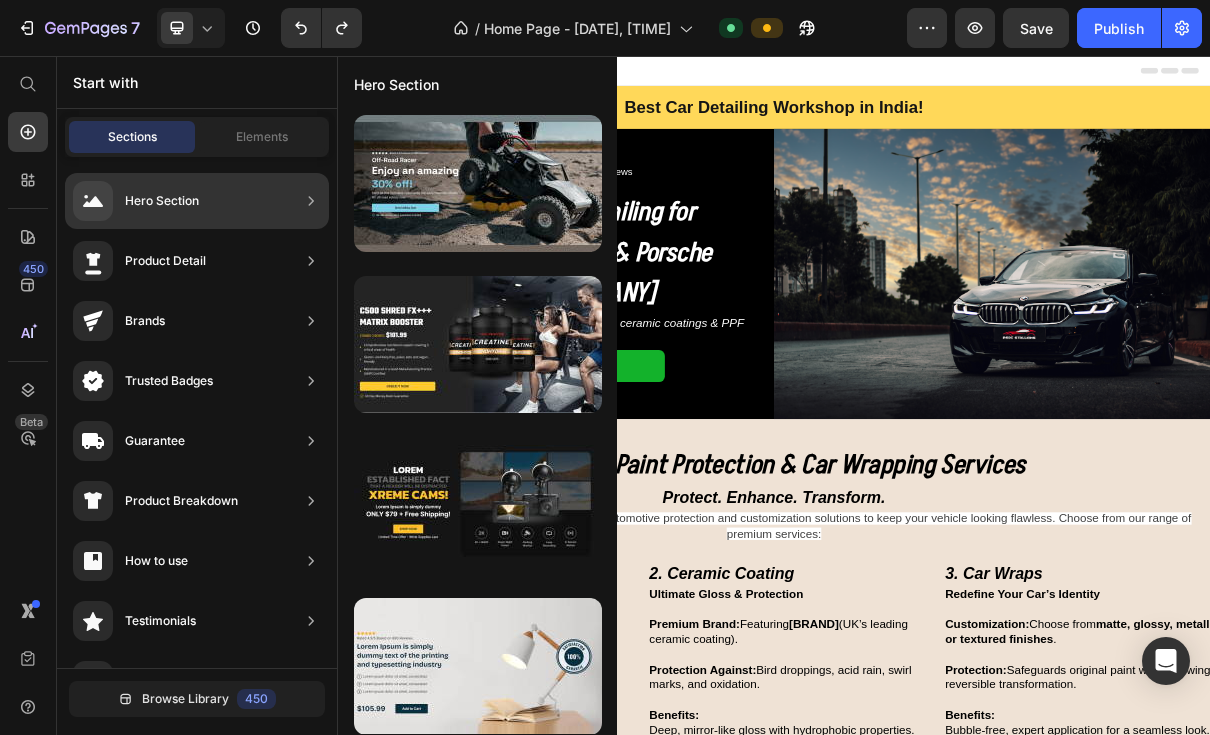 click 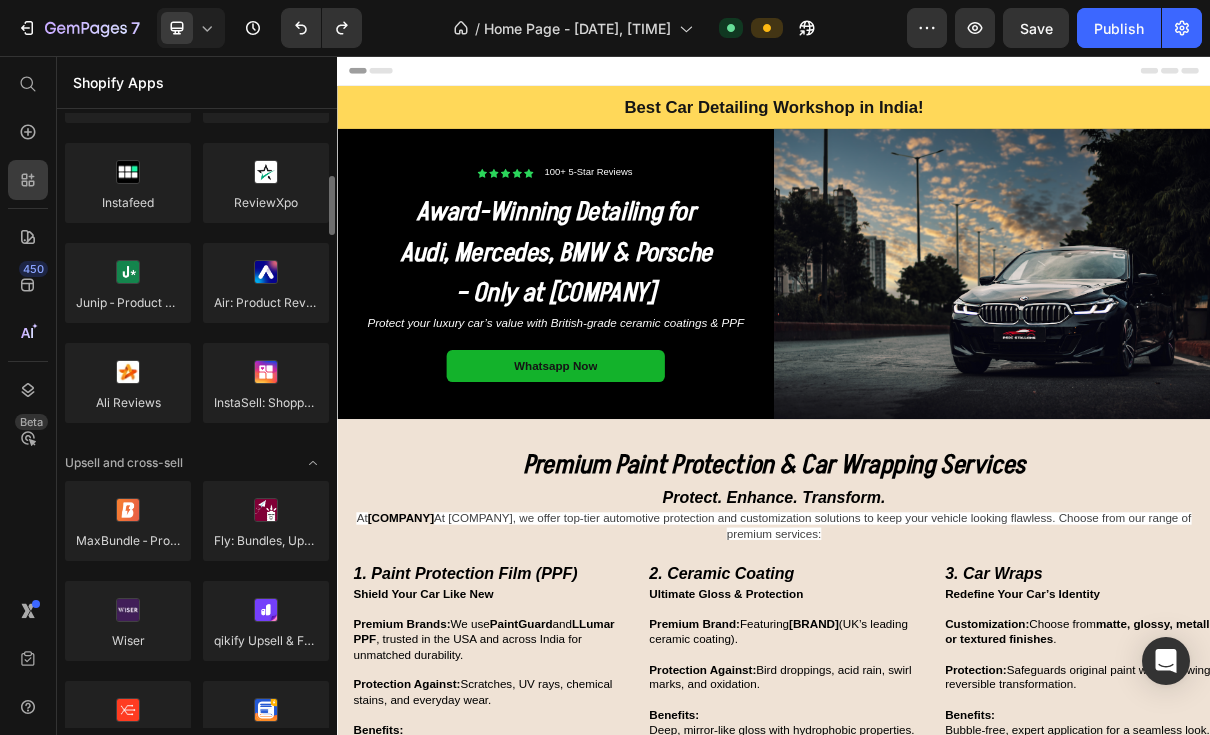 scroll, scrollTop: 528, scrollLeft: 0, axis: vertical 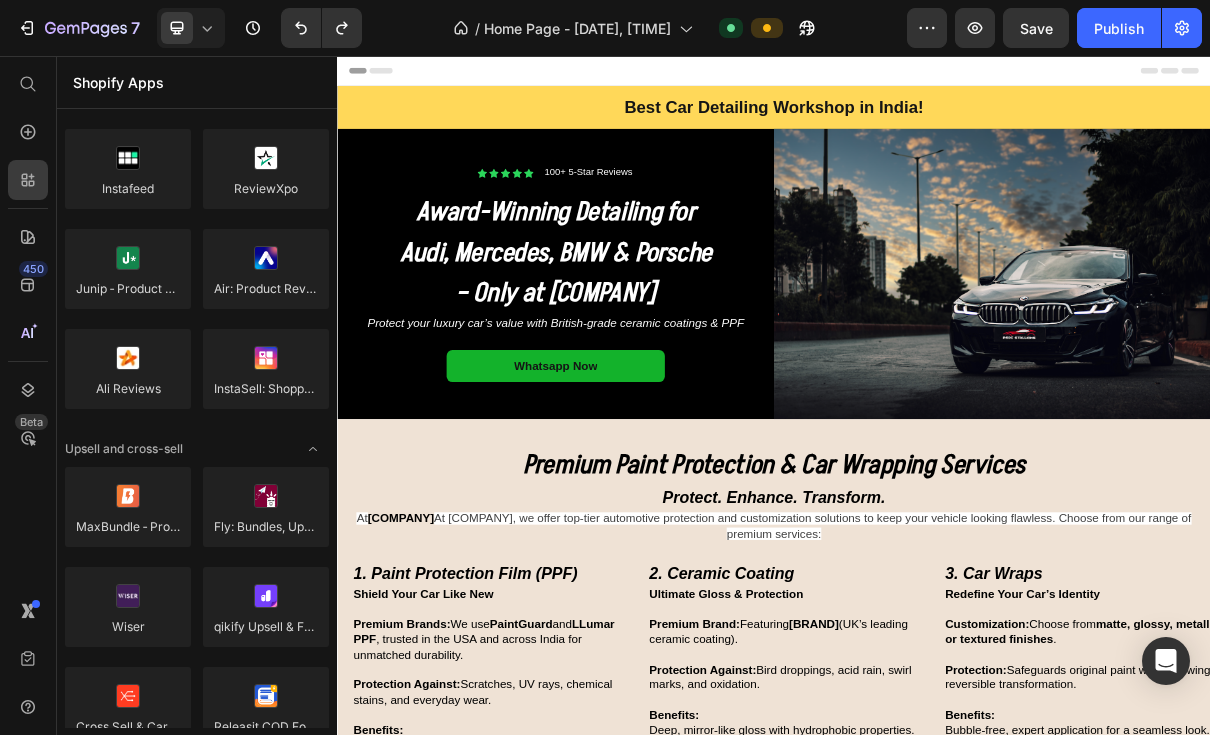 click on "450" at bounding box center [33, 269] 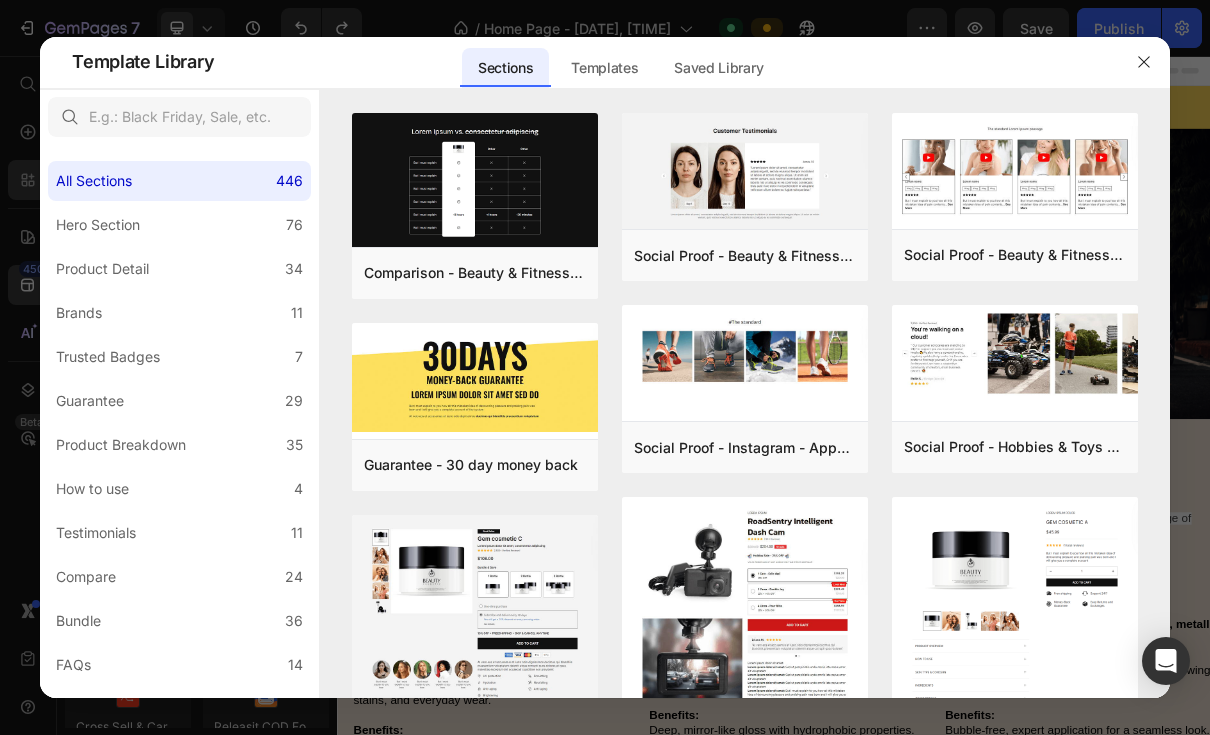 click on "All Sections 446 Hero Section 76 Product Detail 34 Brands 11 Trusted Badges 7 Guarantee 29 Product Breakdown 35 How to use 4 Testimonials 11 Compare 24 Bundle 36 FAQs 14 Social Proof 43 Brand Story 19 Product List 22 Collection 19 Blog List 3 Contact 10 Sticky Add to Cart 11 Custom Footer 15 Mobile Focused 27 Announcement Bar 7" at bounding box center (179, 635) 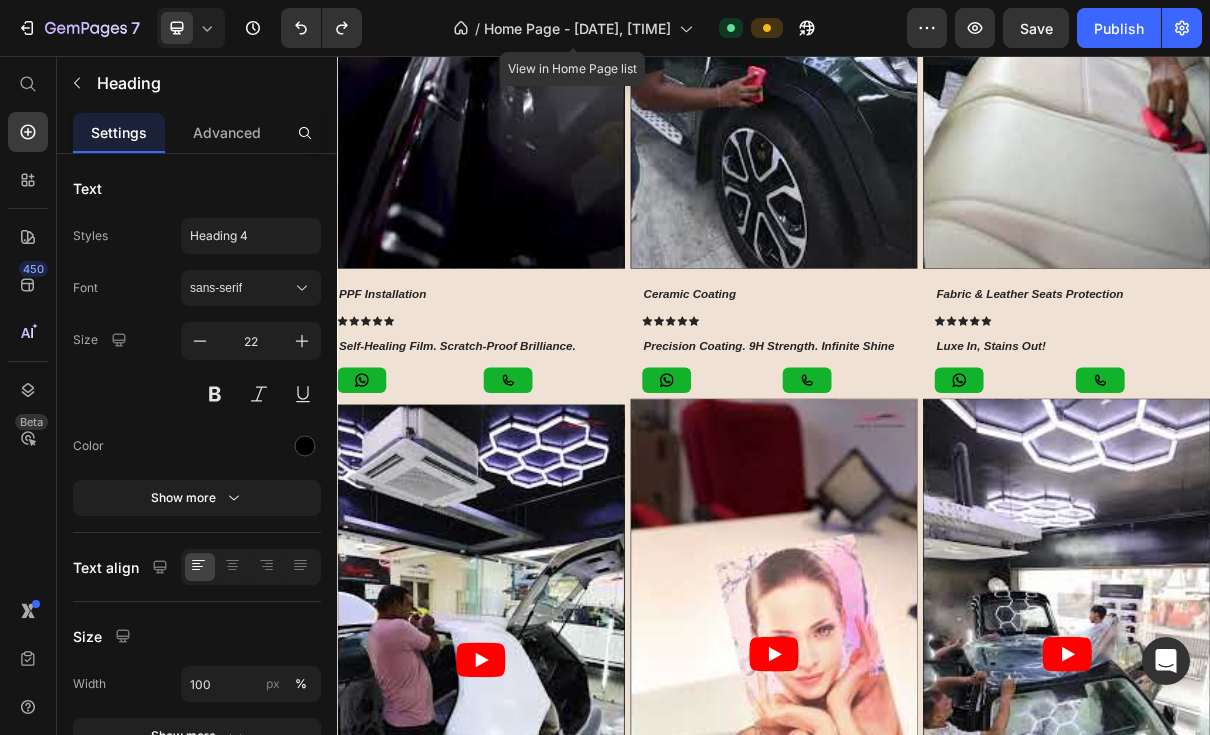 click on "Home Page - [DATE], [TIME]" at bounding box center [577, 28] 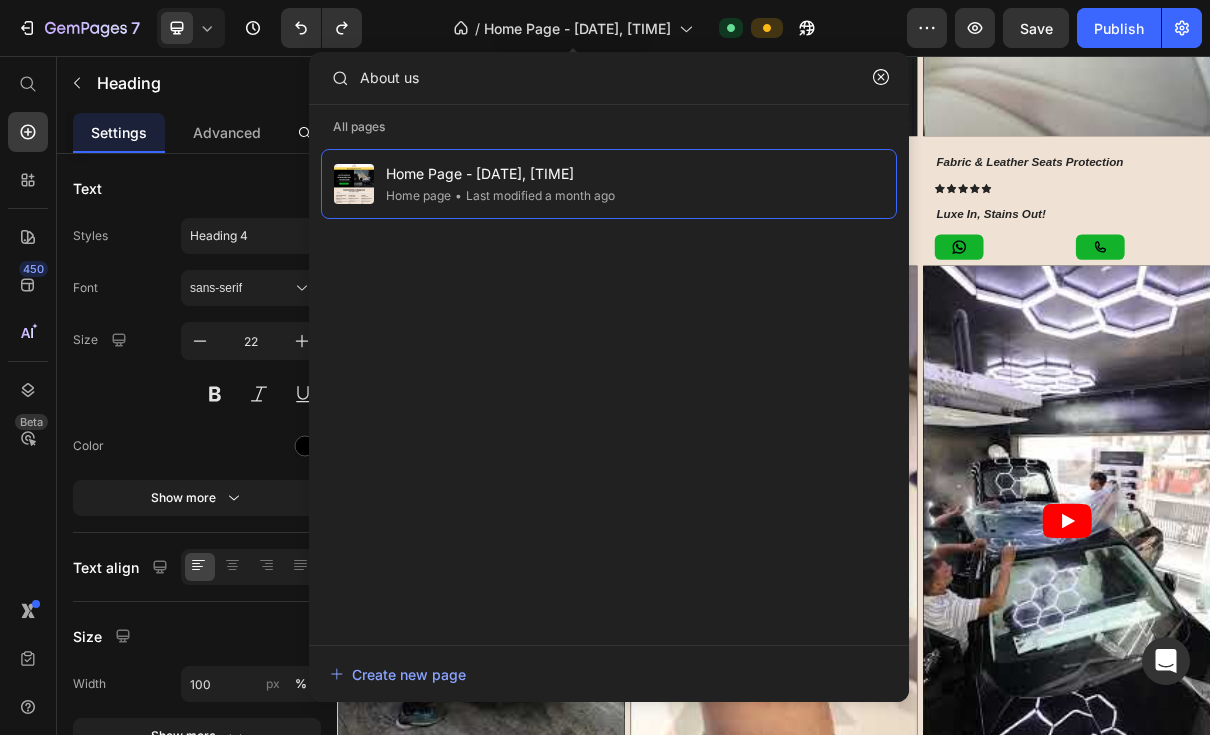 scroll, scrollTop: 2113, scrollLeft: 0, axis: vertical 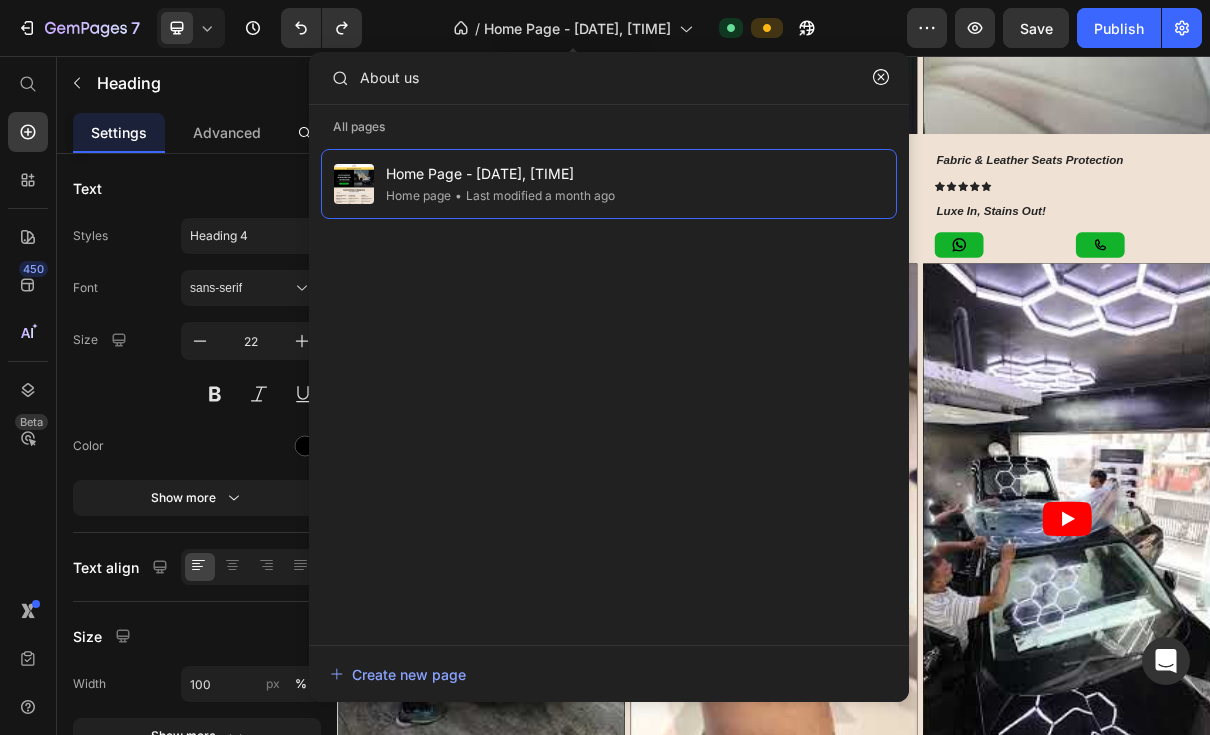 click on "Home Page - [DATE], [TIME] Home page - Last modified a month ago" at bounding box center (609, 387) 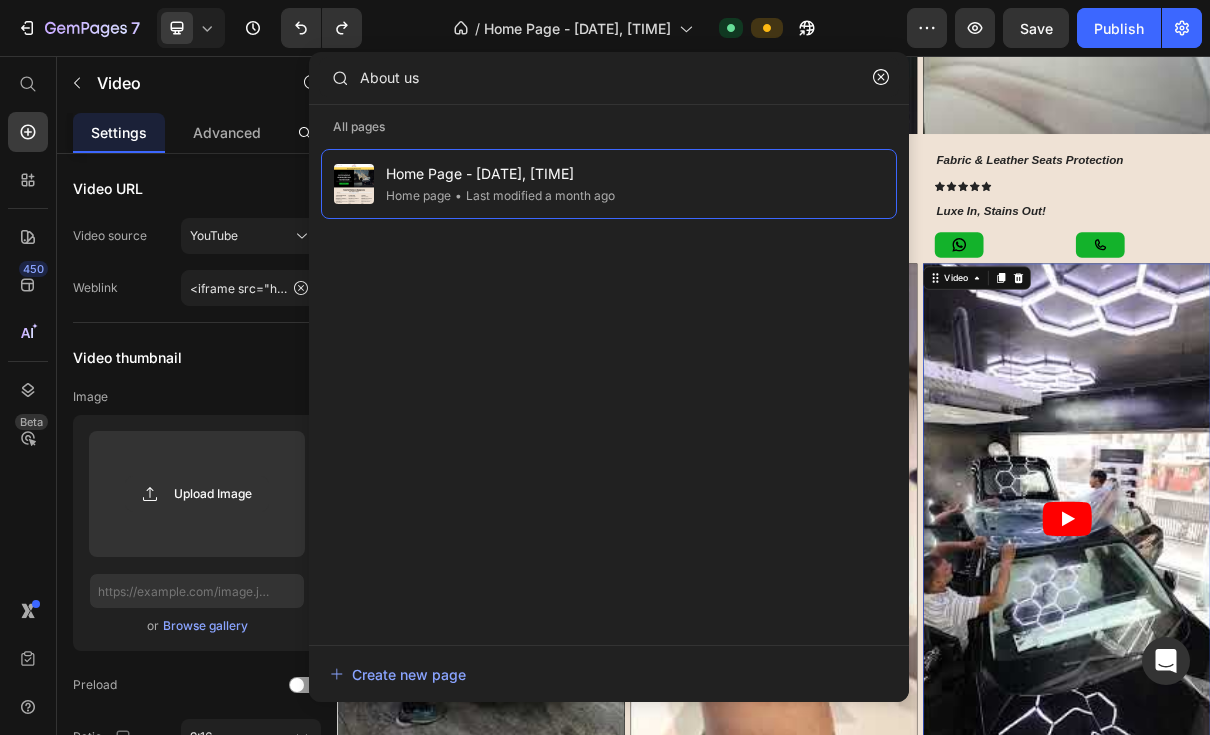 click at bounding box center (1339, 692) 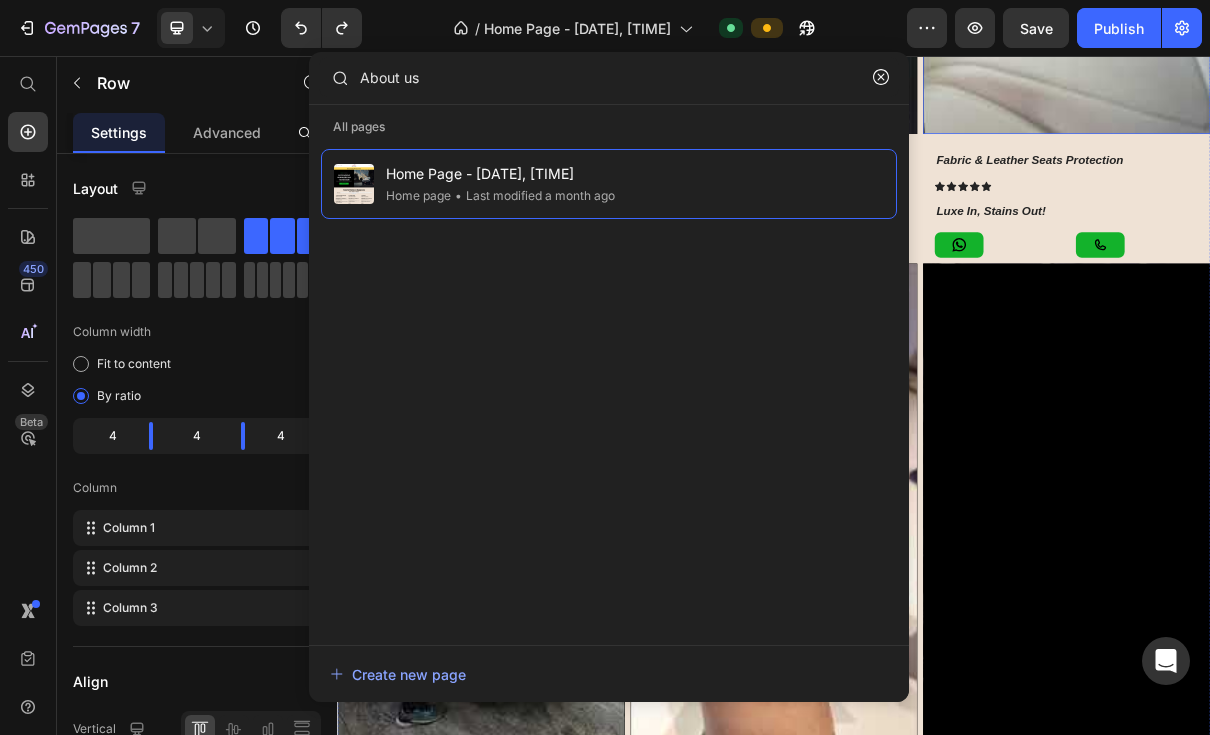 click on "Video Fabric & Leather Seats Protection Text Block Icon Icon Icon Icon Icon Icon List Luxe In, Stains Out! Text Block
Button
Button Row Row Video Sunroof PPF Text Block Icon Icon Icon Icon Icon Icon List Clarity & Shielding for Overhead Views Text Block
Button
Button
Row Row Row" at bounding box center (1339, 809) 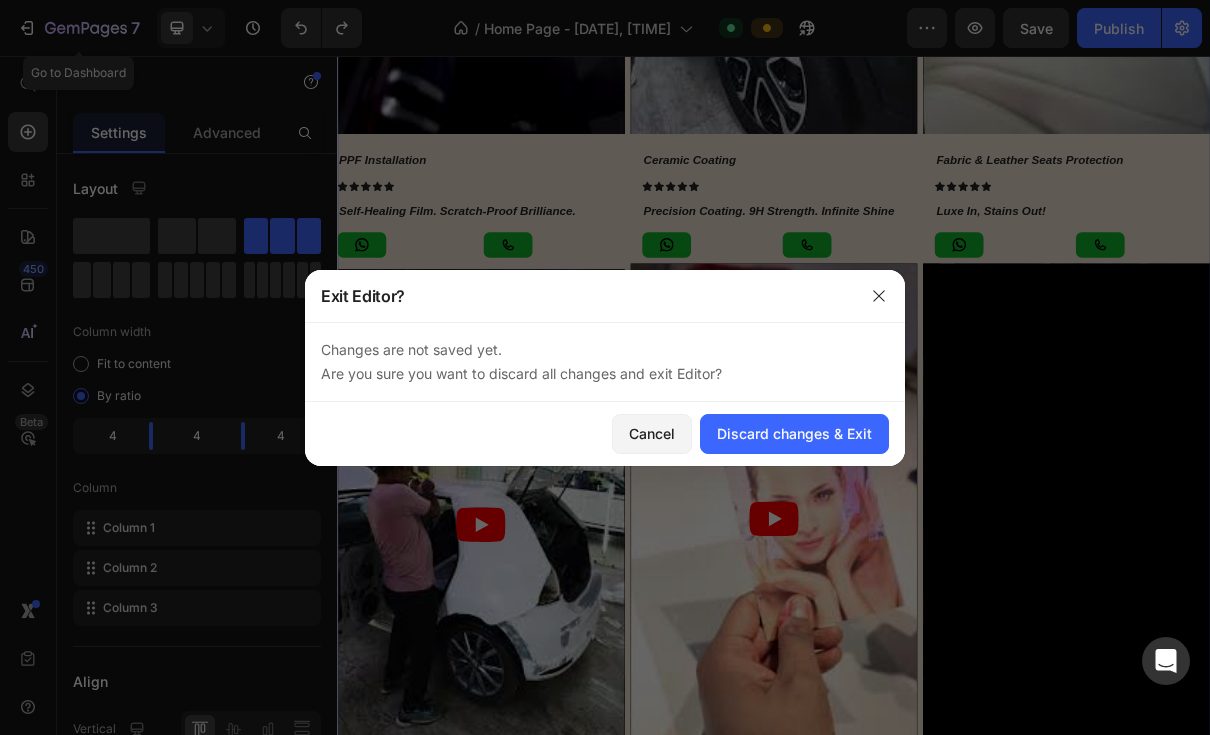 click on "Discard changes & Exit" at bounding box center (794, 433) 